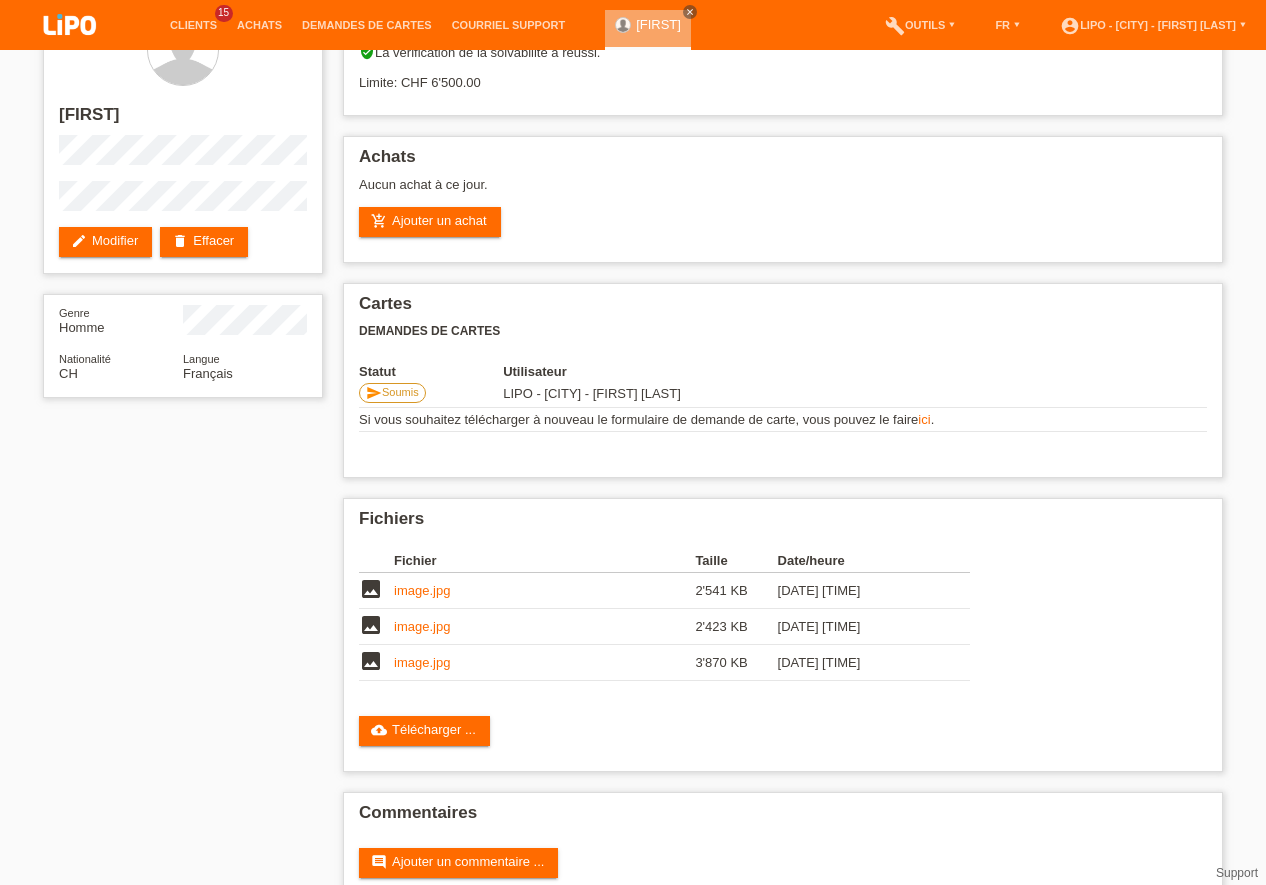 scroll, scrollTop: 0, scrollLeft: 0, axis: both 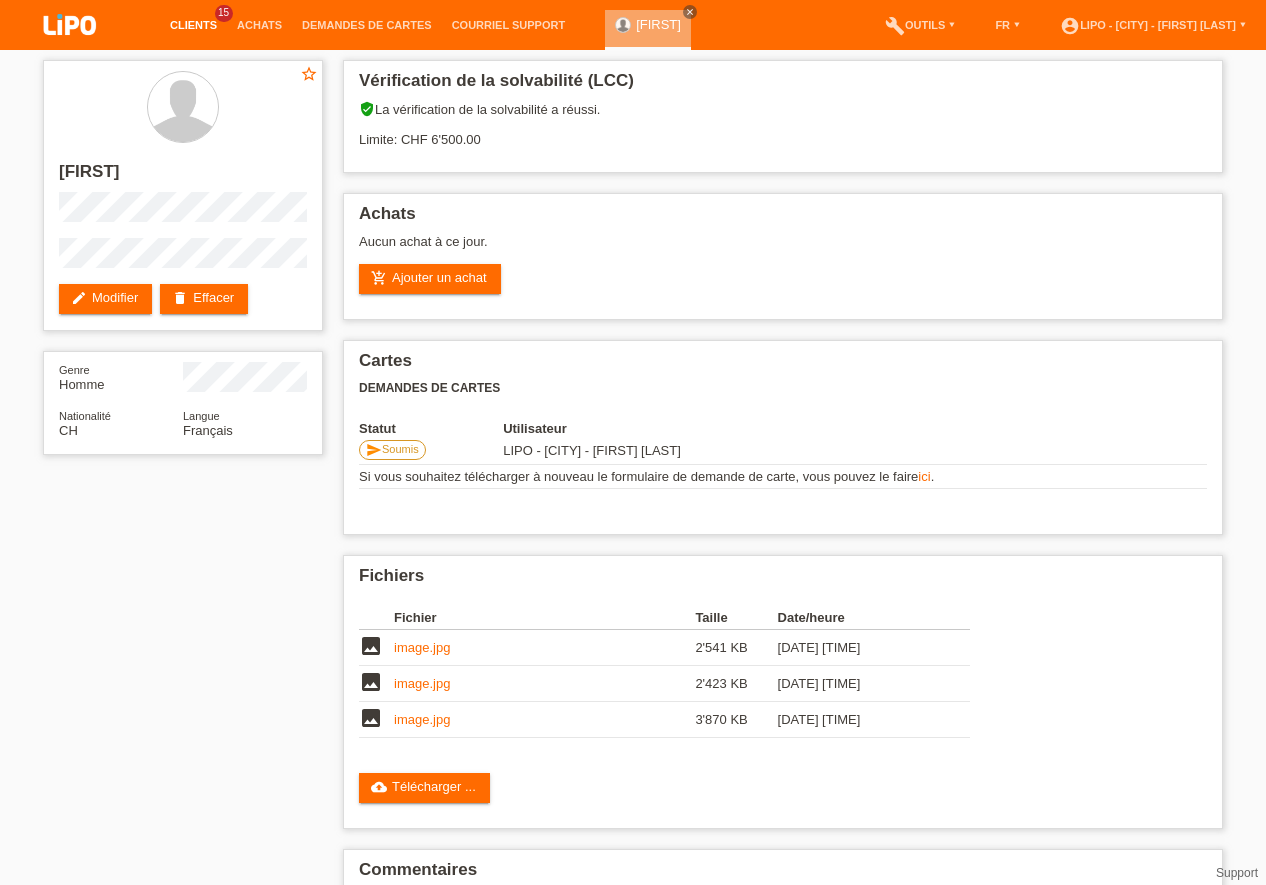 click on "Clients" at bounding box center (193, 25) 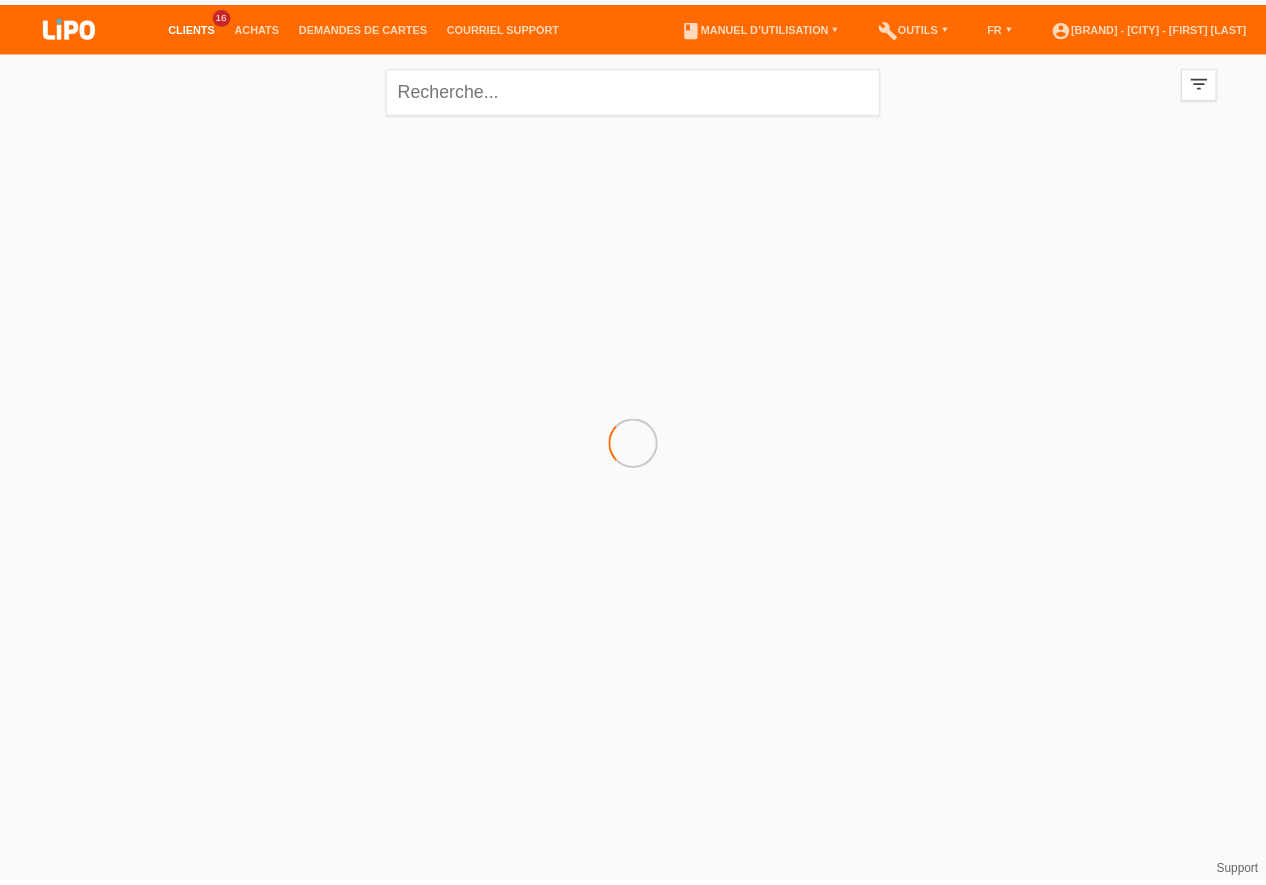 scroll, scrollTop: 0, scrollLeft: 0, axis: both 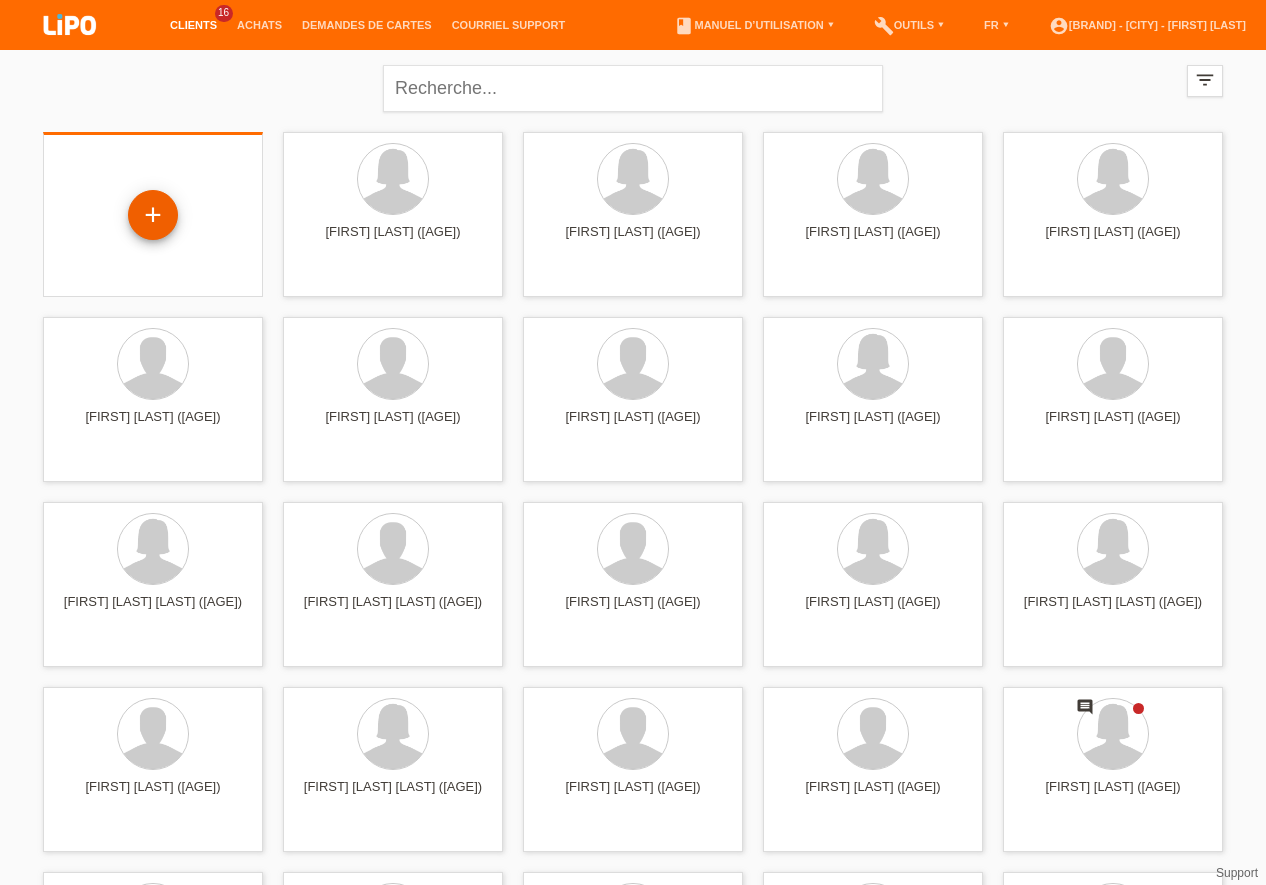 click on "+" at bounding box center [153, 215] 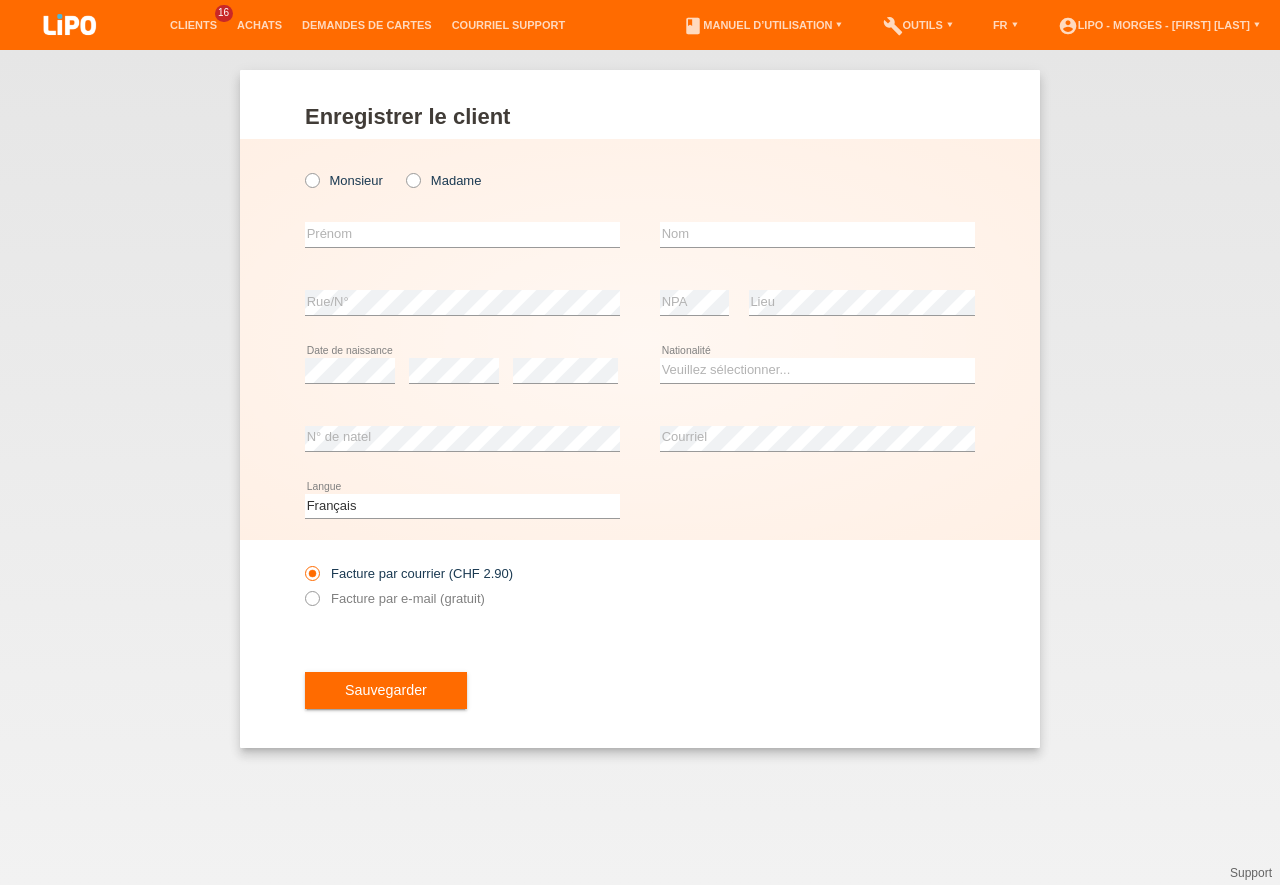 scroll, scrollTop: 0, scrollLeft: 0, axis: both 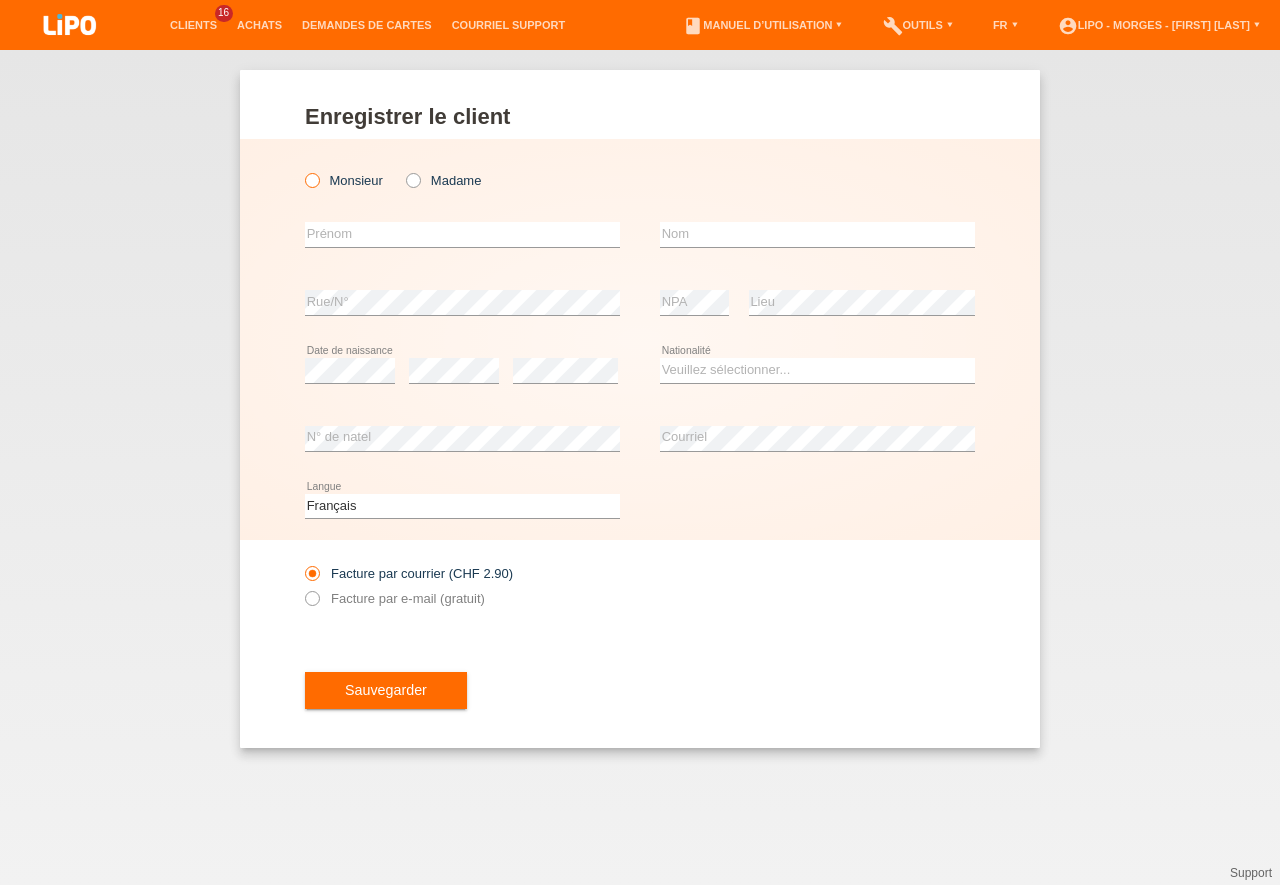 click at bounding box center [302, 170] 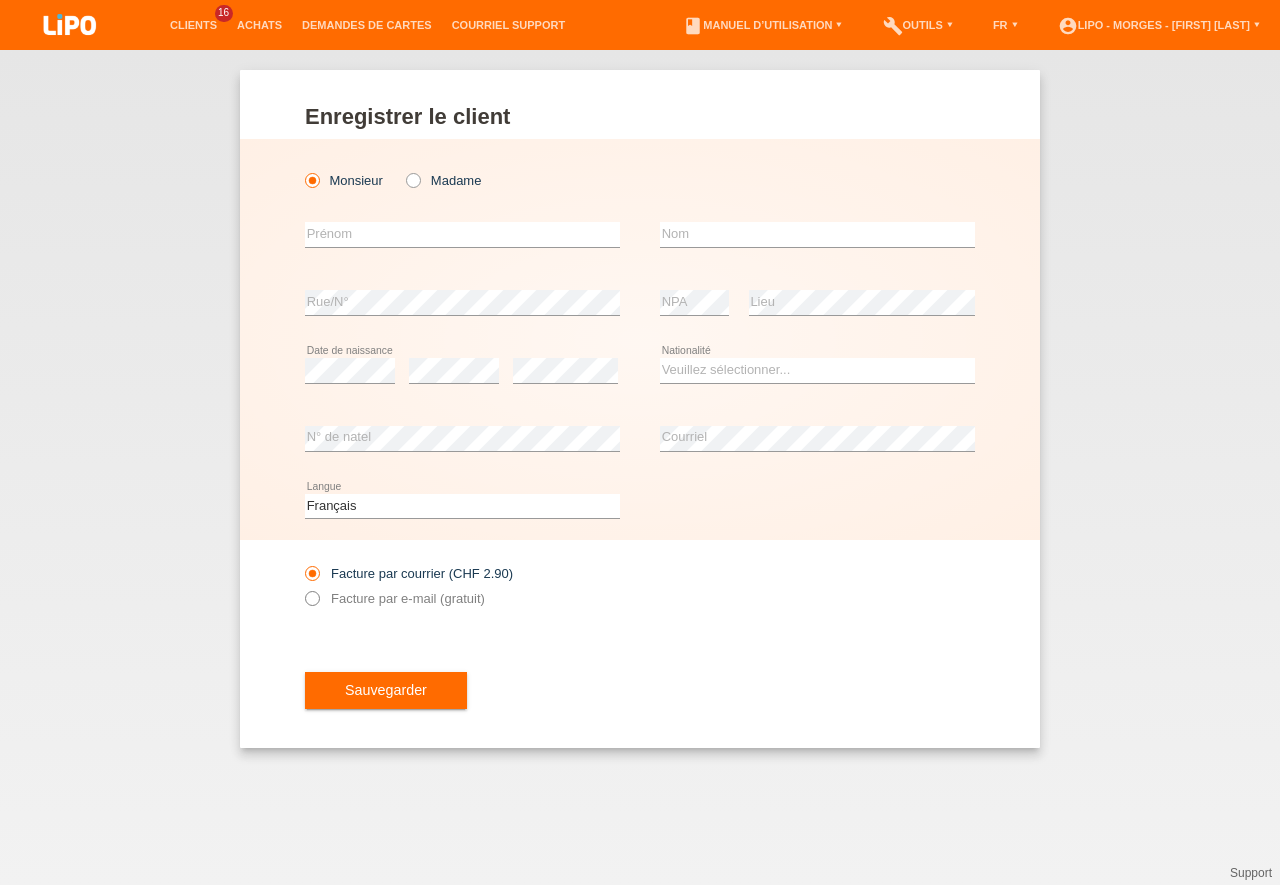 click at bounding box center [302, 588] 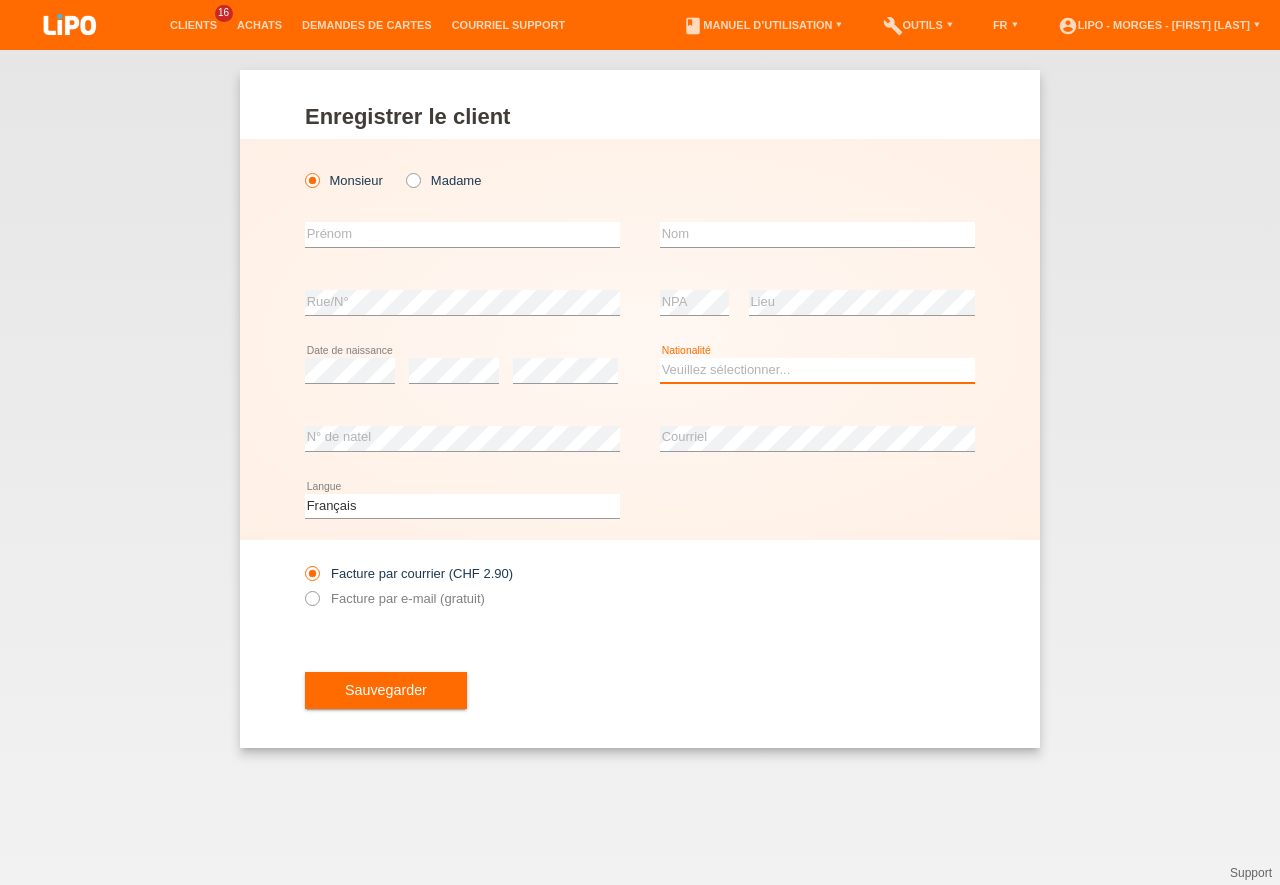 click on "Veuillez sélectionner...
Suisse
Allemagne
Autriche
Liechtenstein
------------
Afghanistan
Afrique du Sud
Åland
Albanie
Algérie Allemagne Andorre Angola Anguilla Antarctique Antigua-et-Barbuda Argentine" at bounding box center [817, 370] 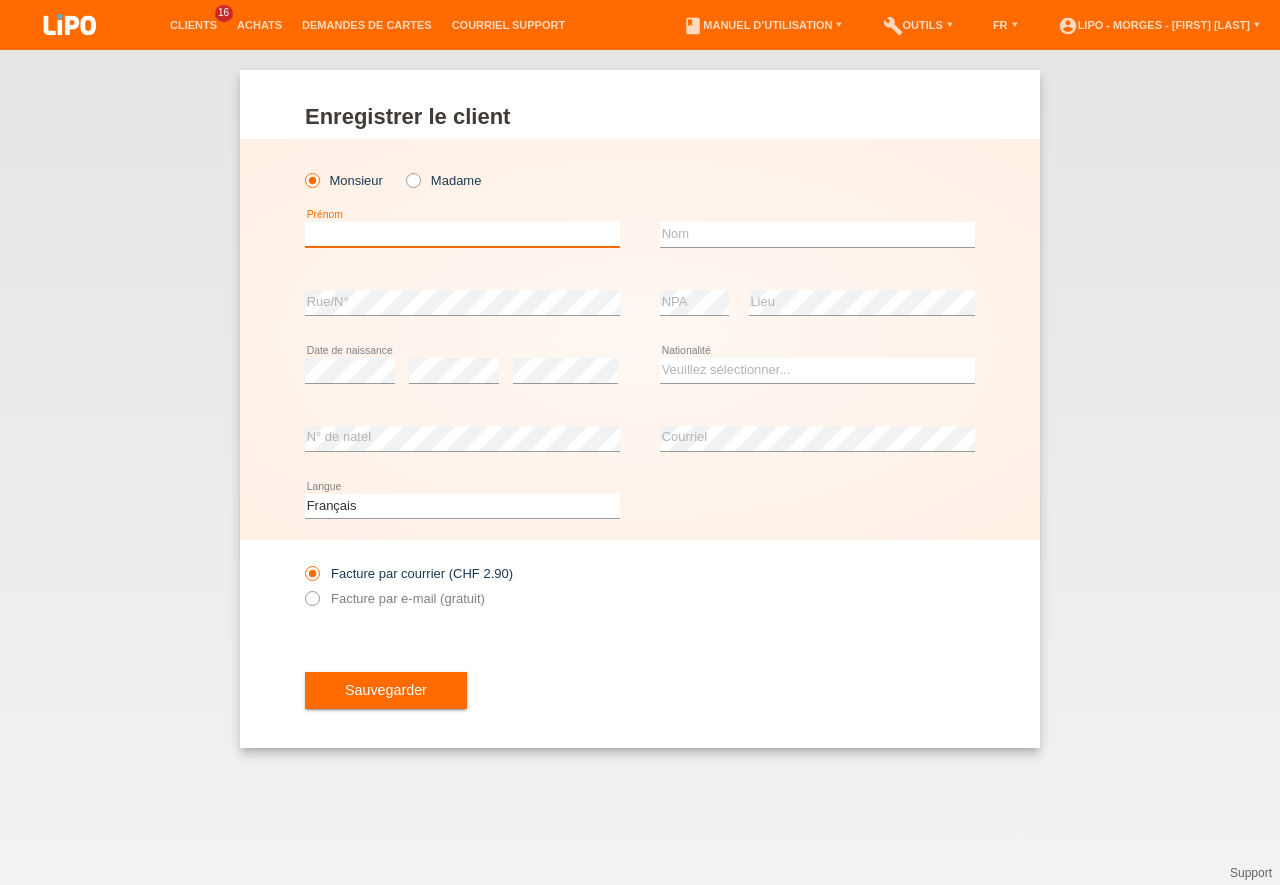 click at bounding box center [462, 234] 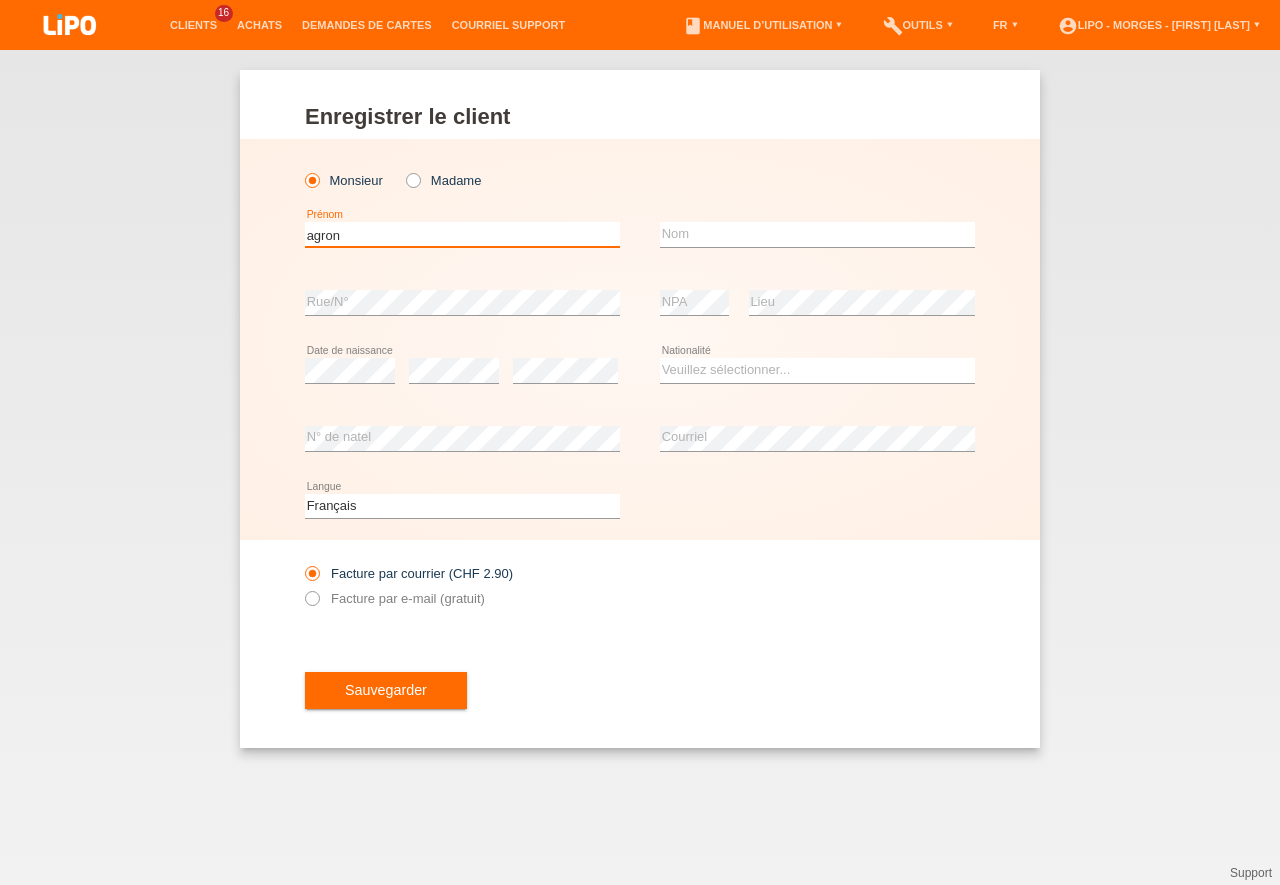 type on "agron" 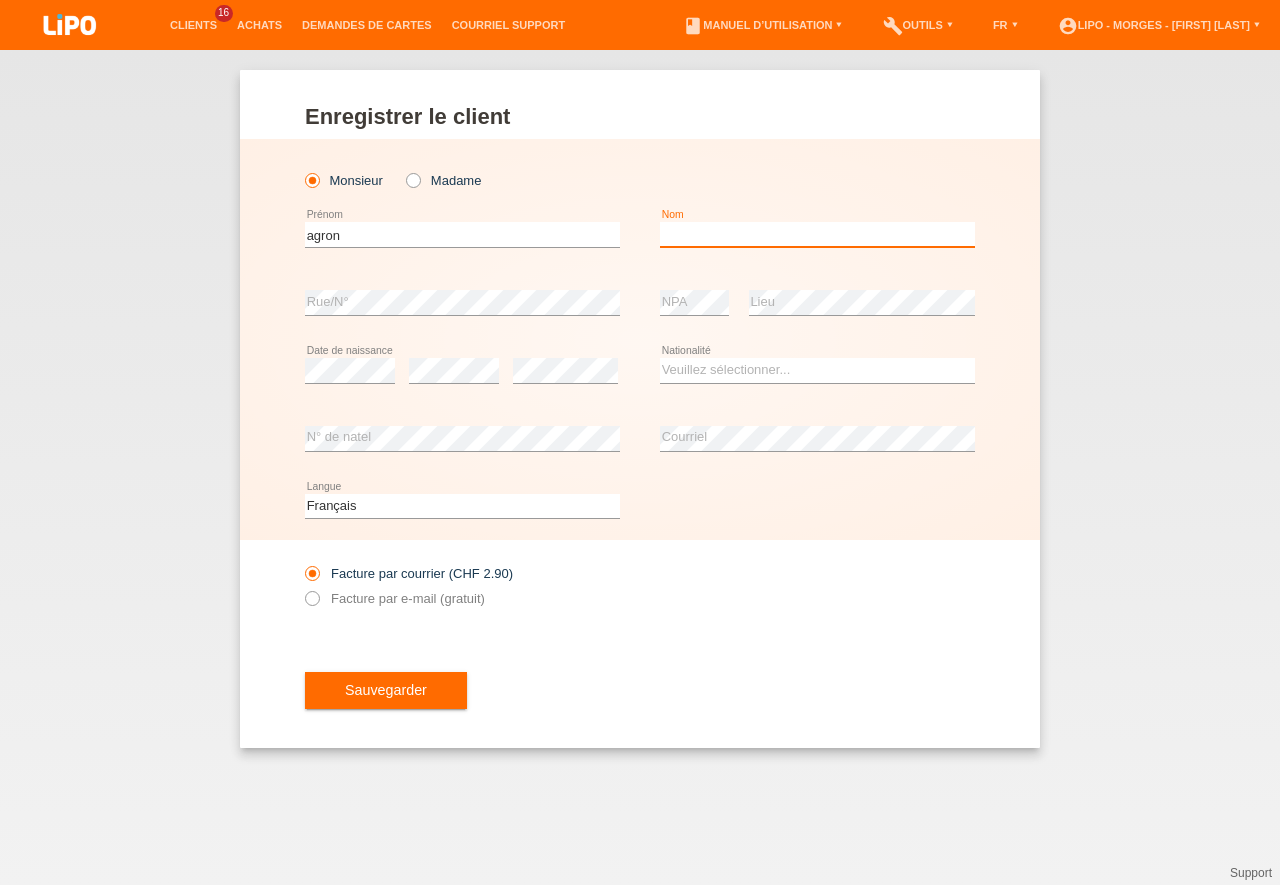 click at bounding box center (817, 234) 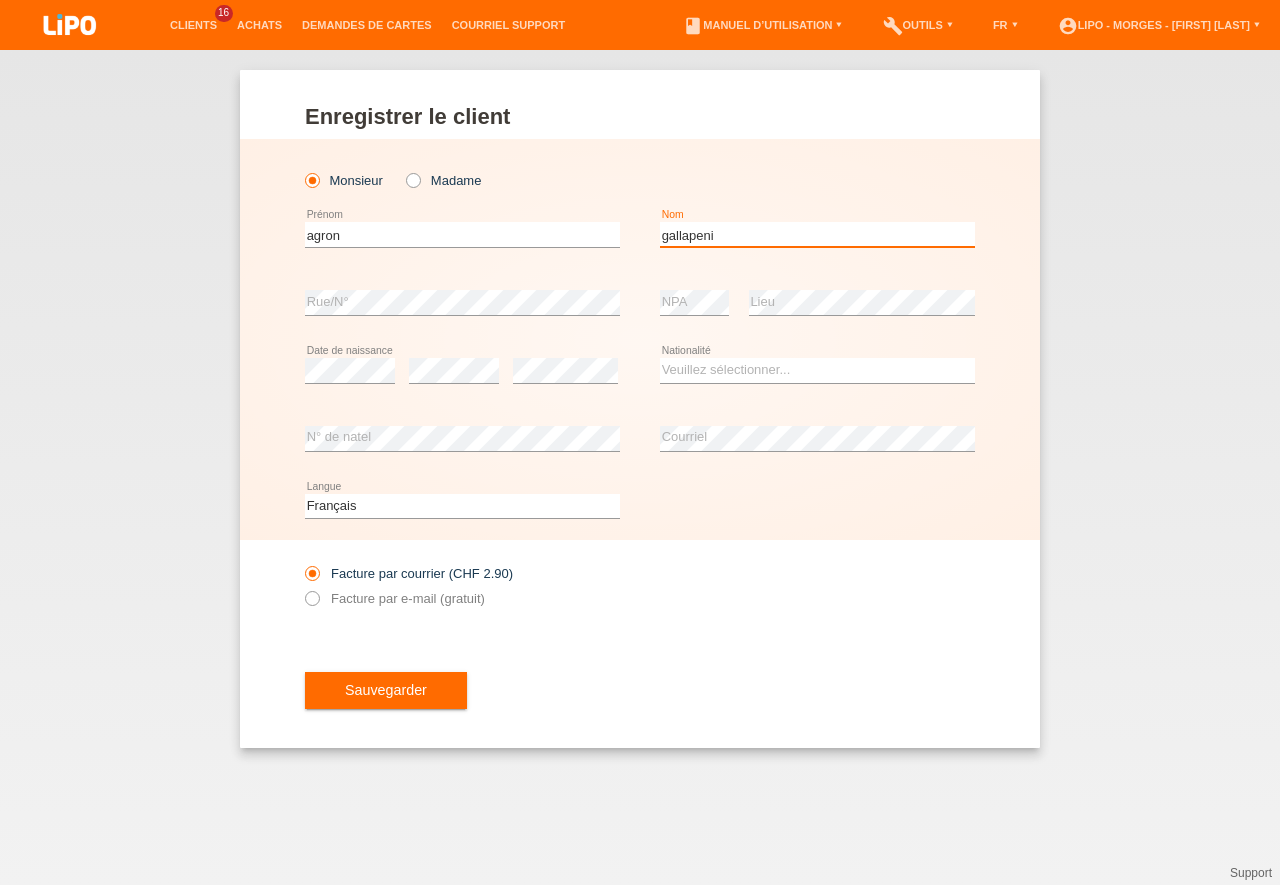 type on "gallapeni" 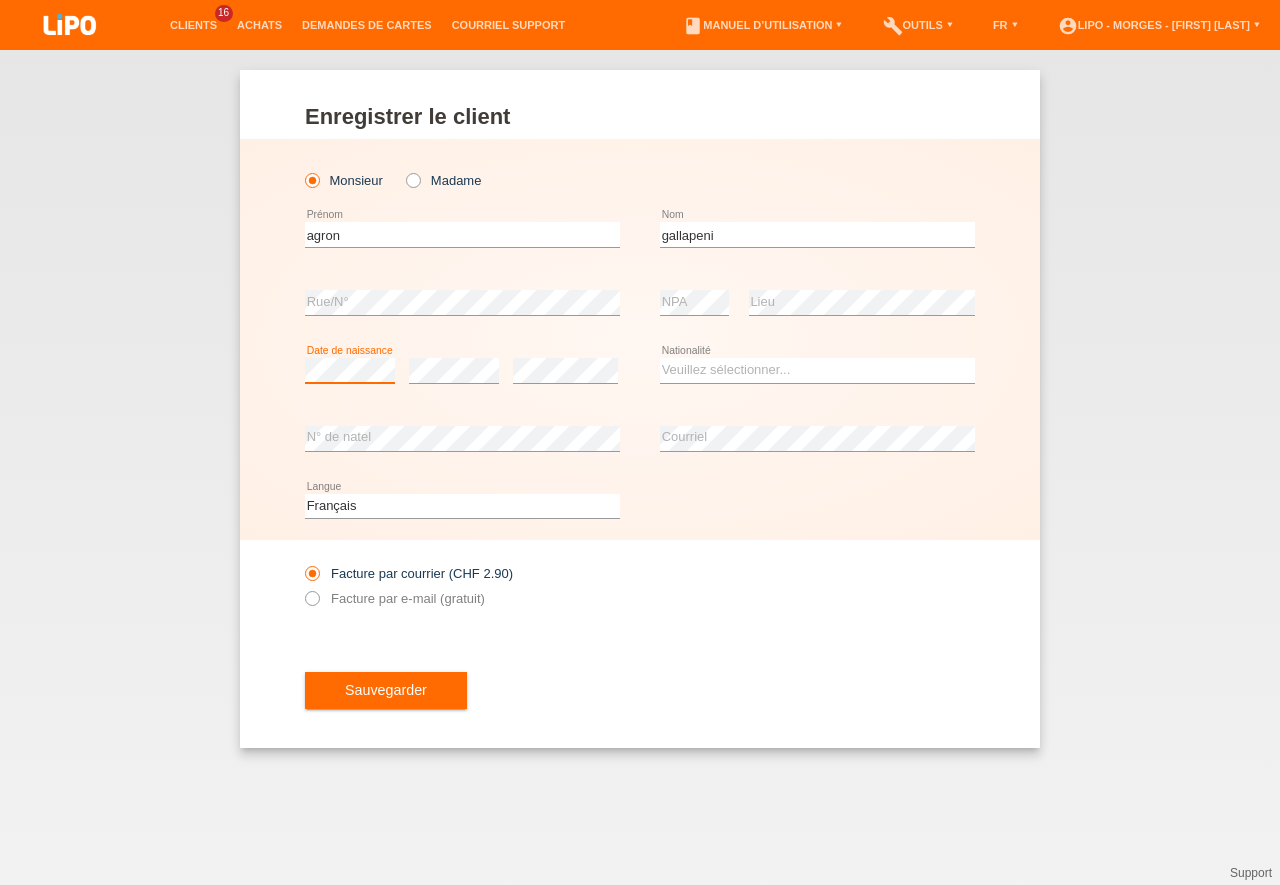 scroll, scrollTop: 0, scrollLeft: 0, axis: both 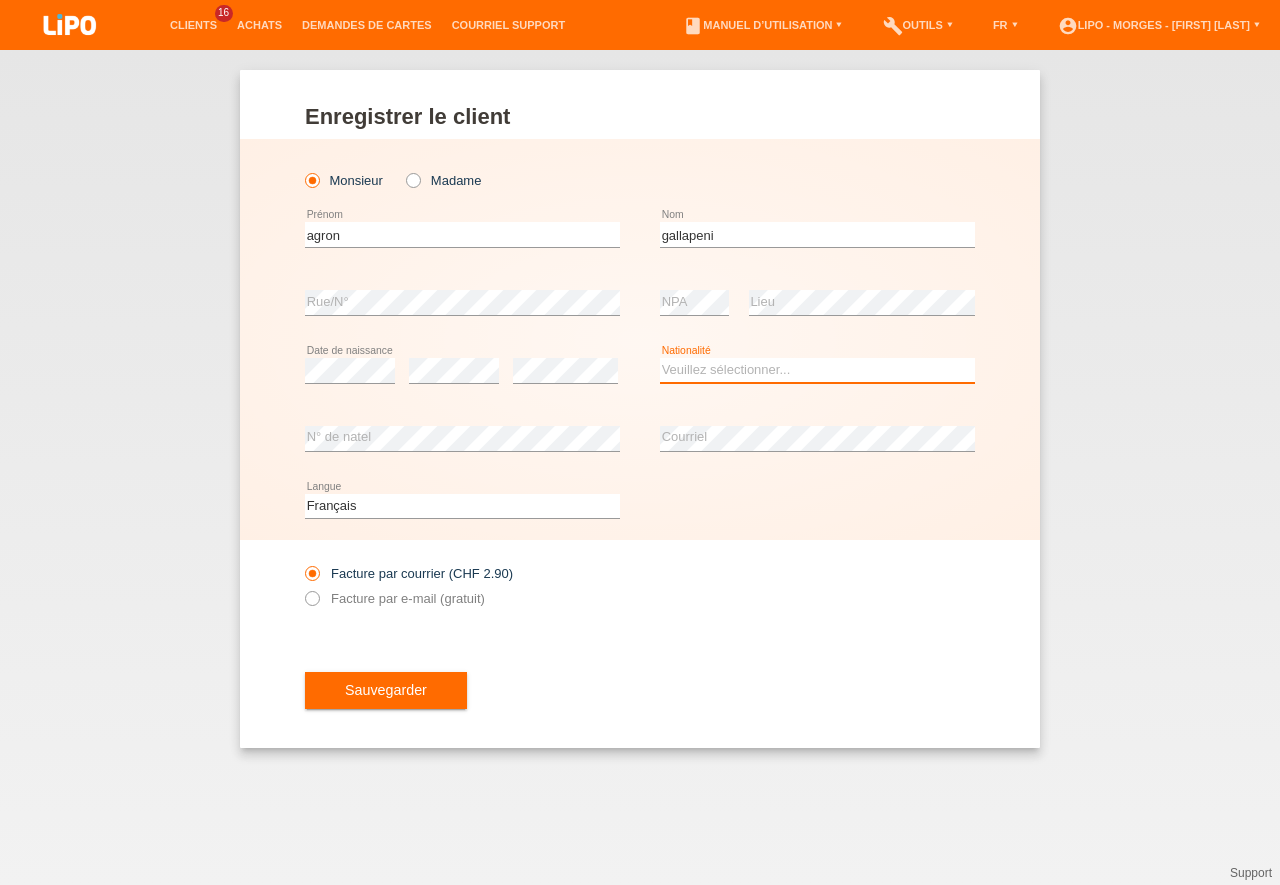 click on "Veuillez sélectionner...
Suisse
Allemagne
Autriche
Liechtenstein
------------
Afghanistan
Afrique du Sud
Åland
Albanie
Algérie Allemagne Andorre Angola Anguilla Antarctique Antigua-et-Barbuda Argentine" at bounding box center [817, 370] 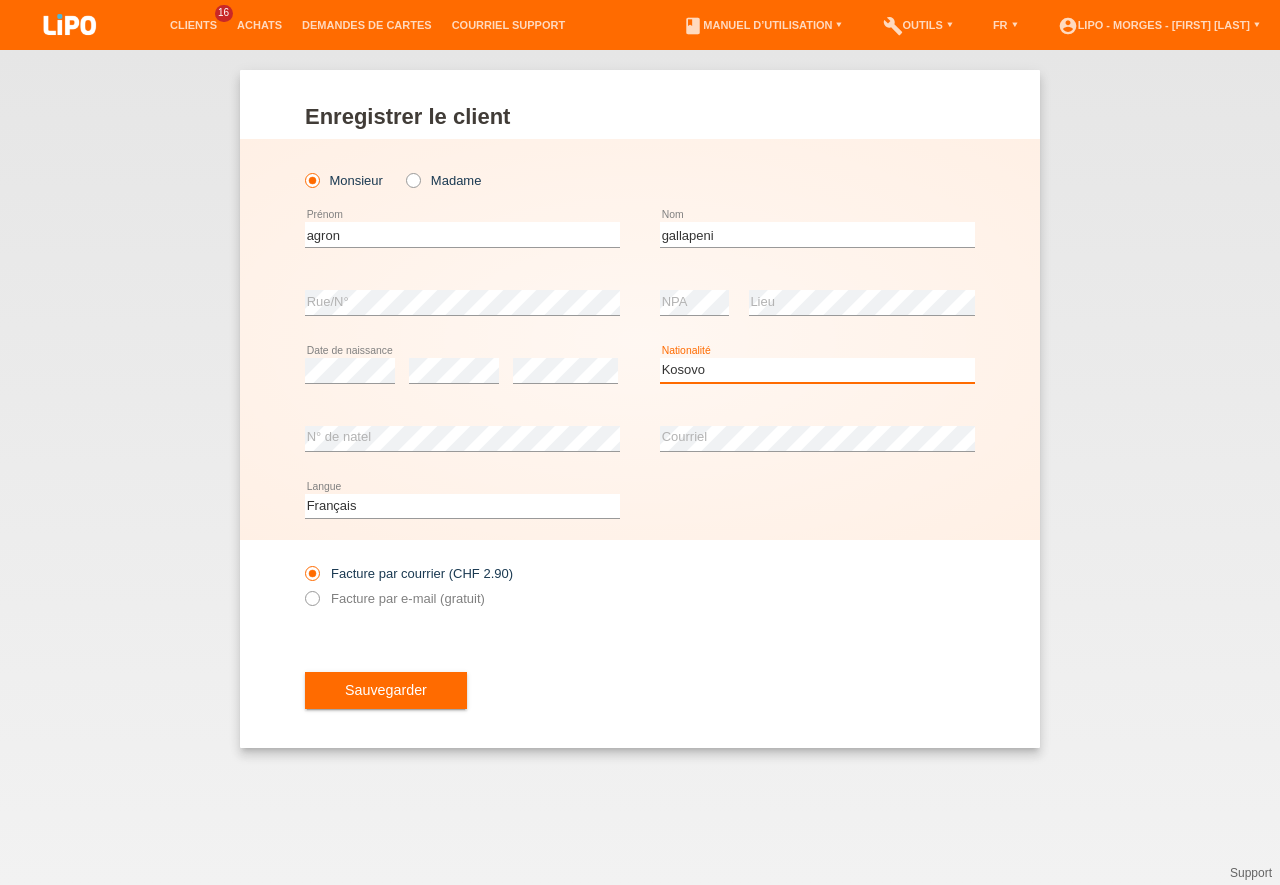 click on "Kosovo" at bounding box center [0, 0] 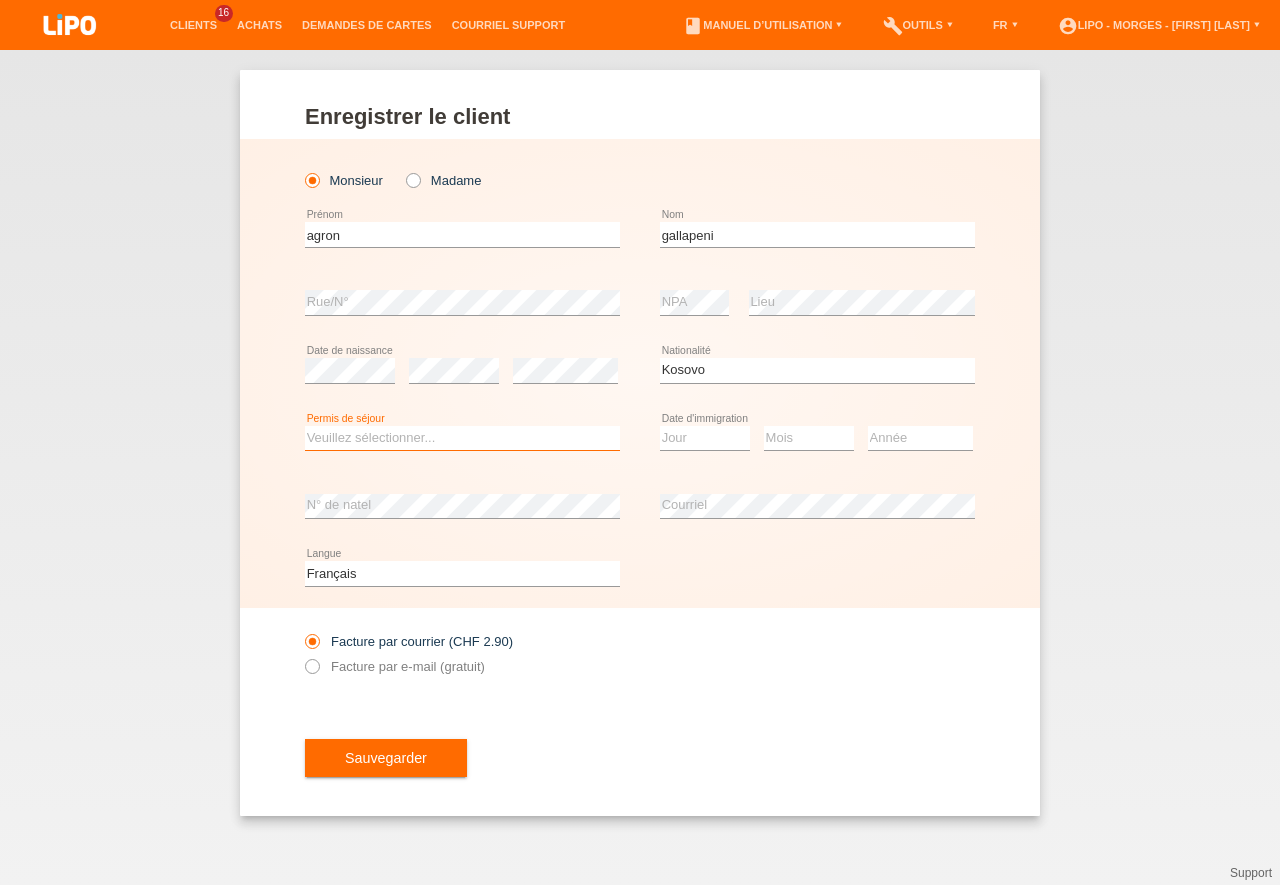 click on "Veuillez sélectionner...
C
B
B - Statut de réfugié
Autre" at bounding box center [462, 438] 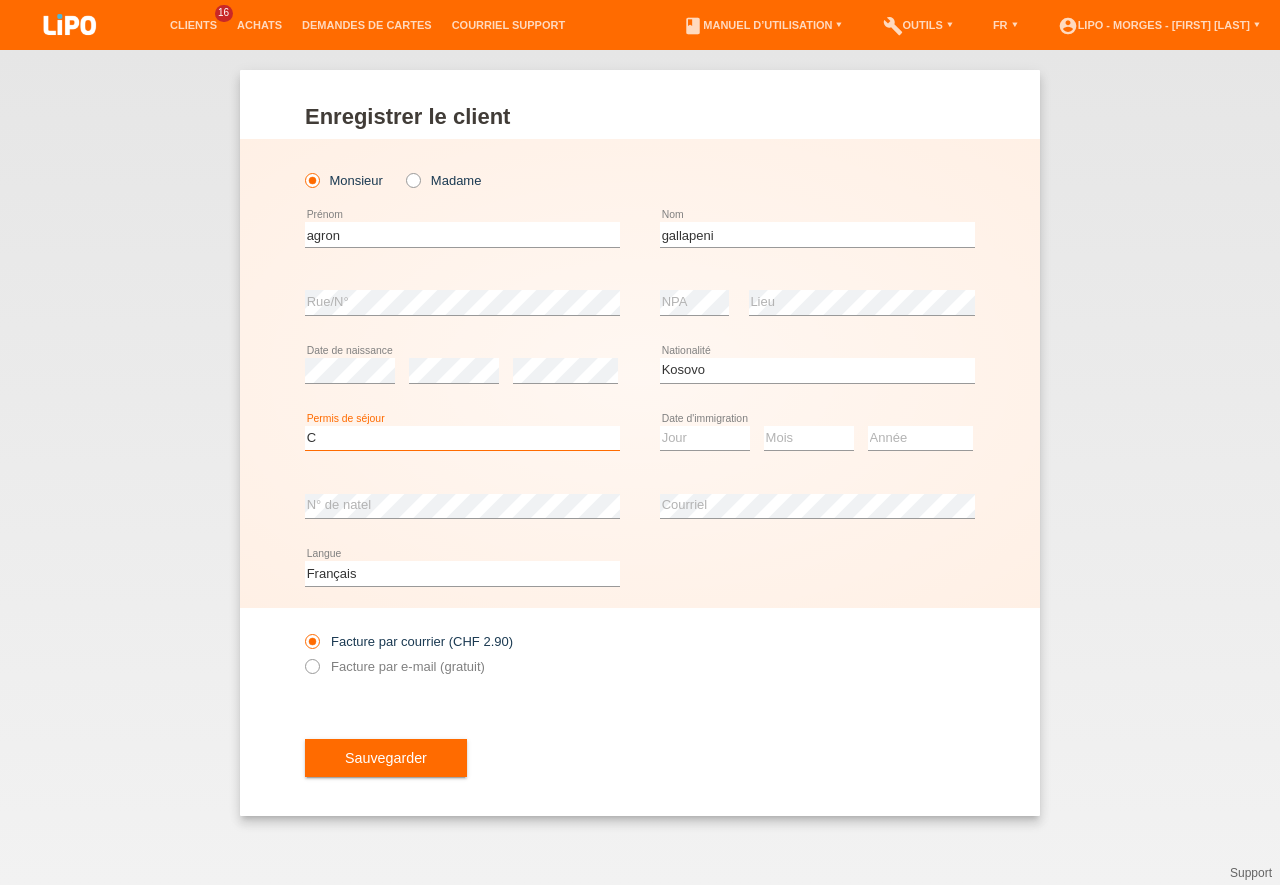 click on "C" at bounding box center (0, 0) 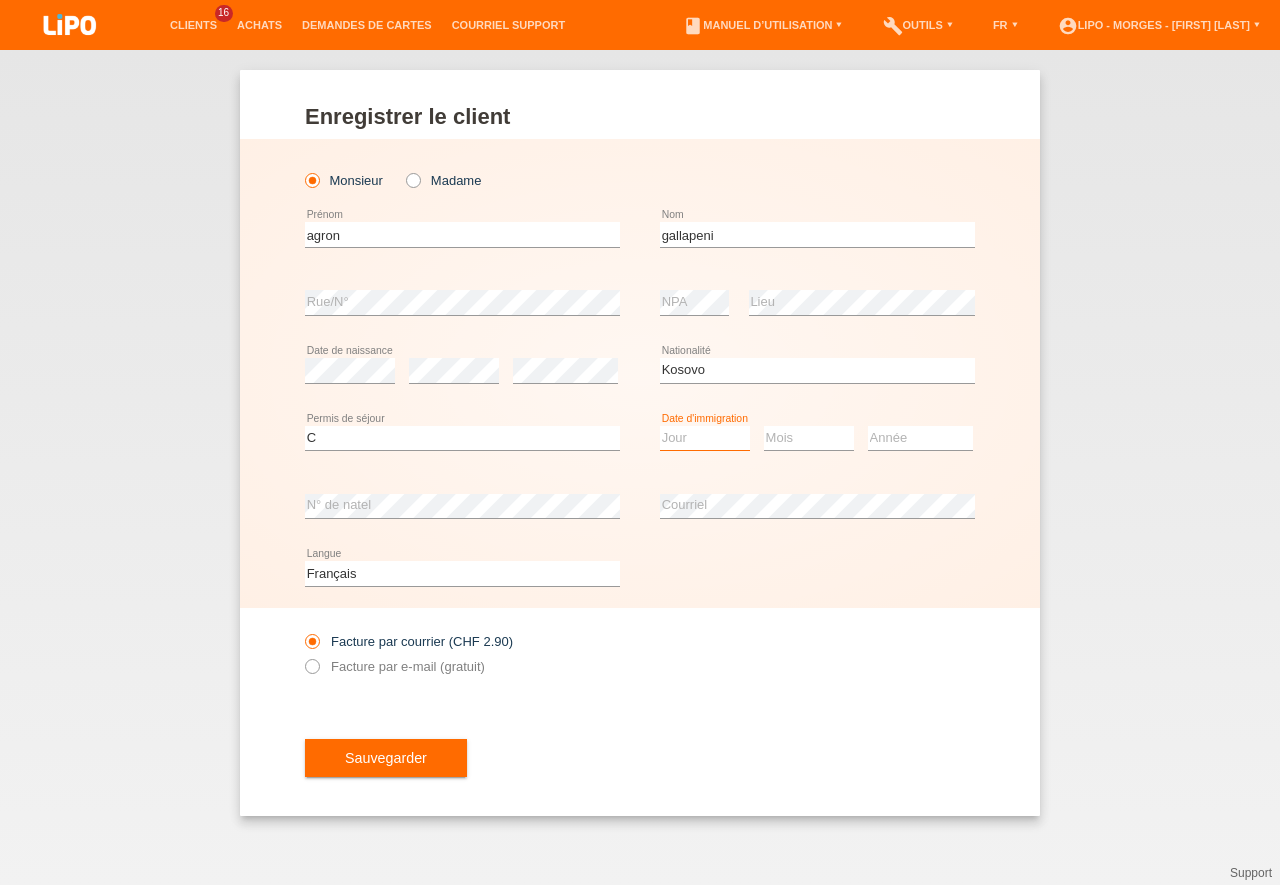 click on "Jour
01
02
03
04
05
06
07
08
09
10 11" at bounding box center [705, 438] 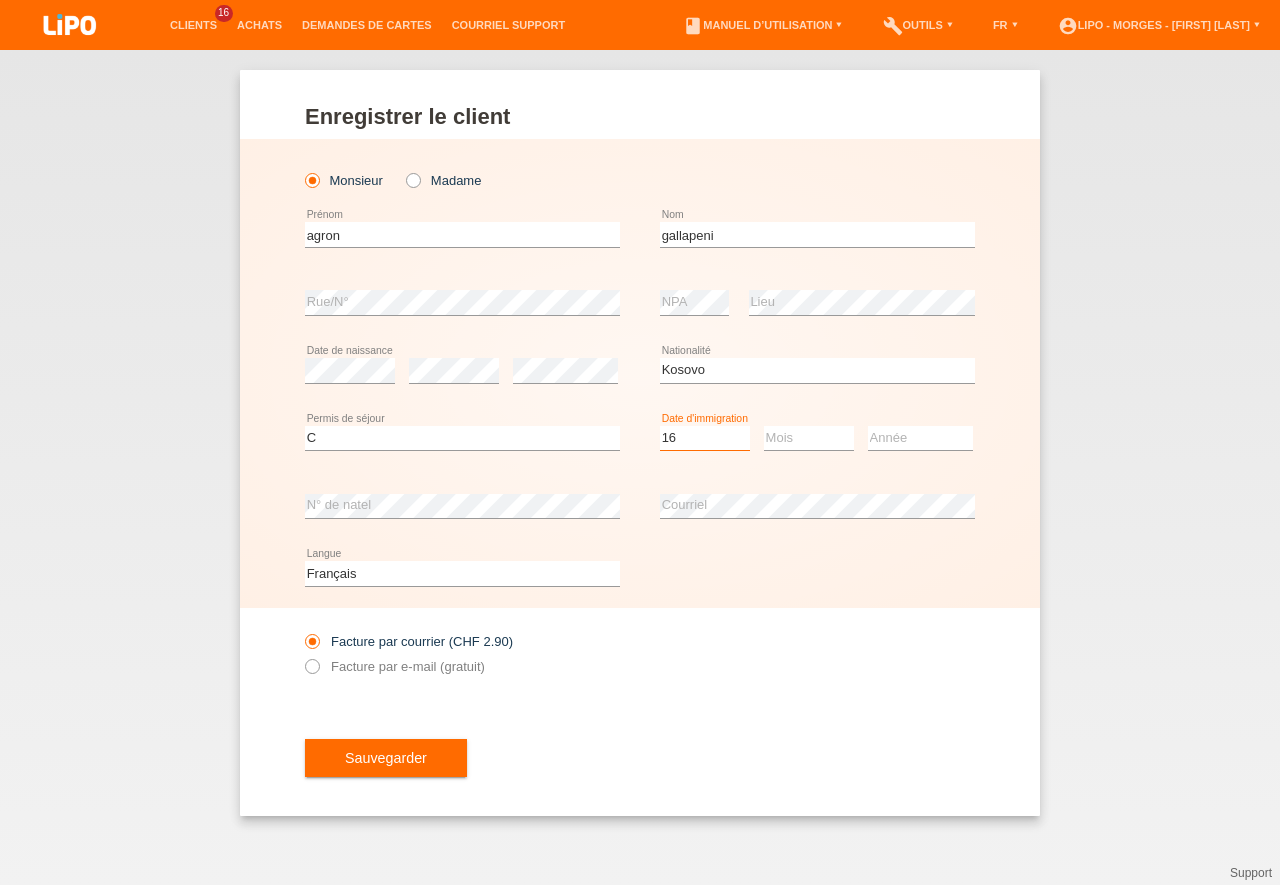 click on "16" at bounding box center [0, 0] 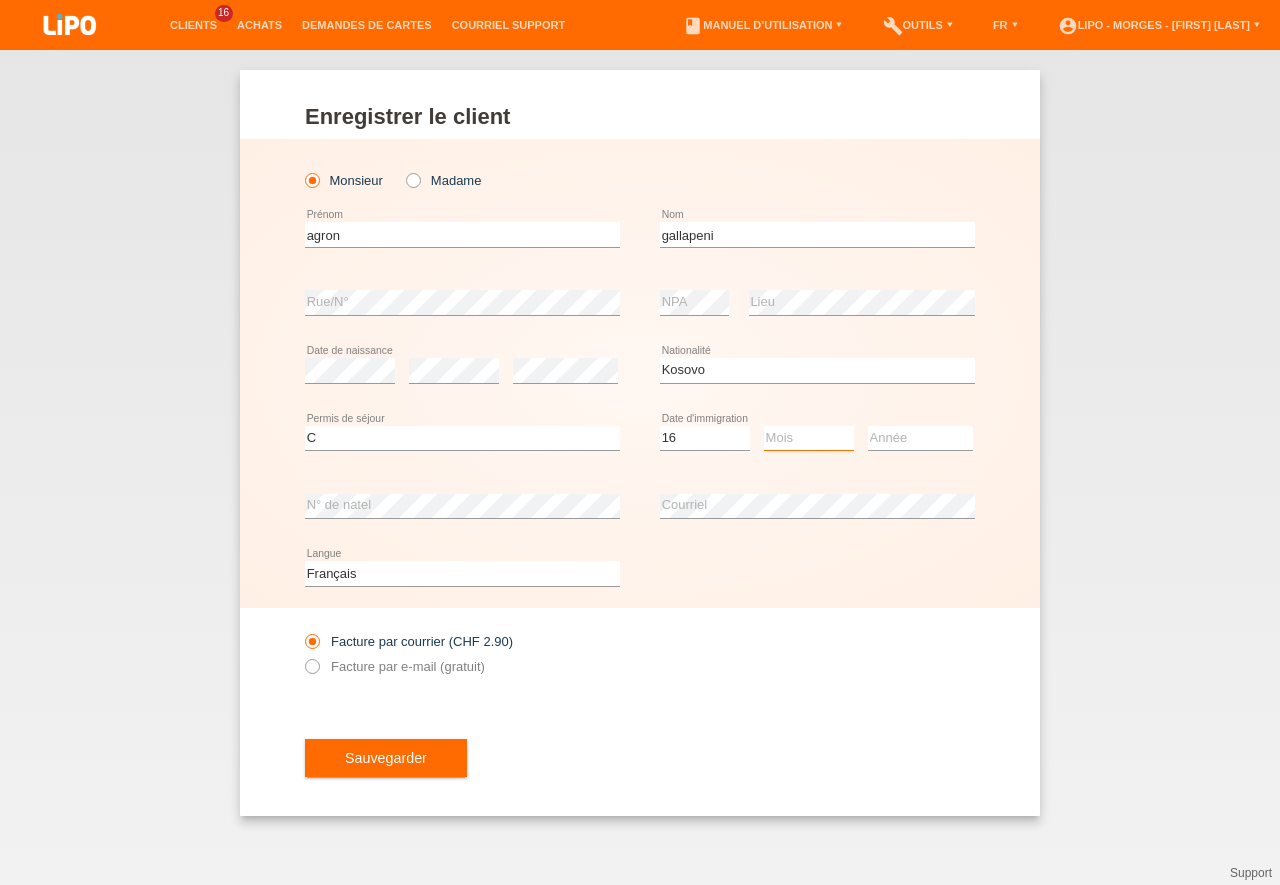 click on "Mois
01
02
03
04
05
06
07
08
09
10 11" at bounding box center [809, 438] 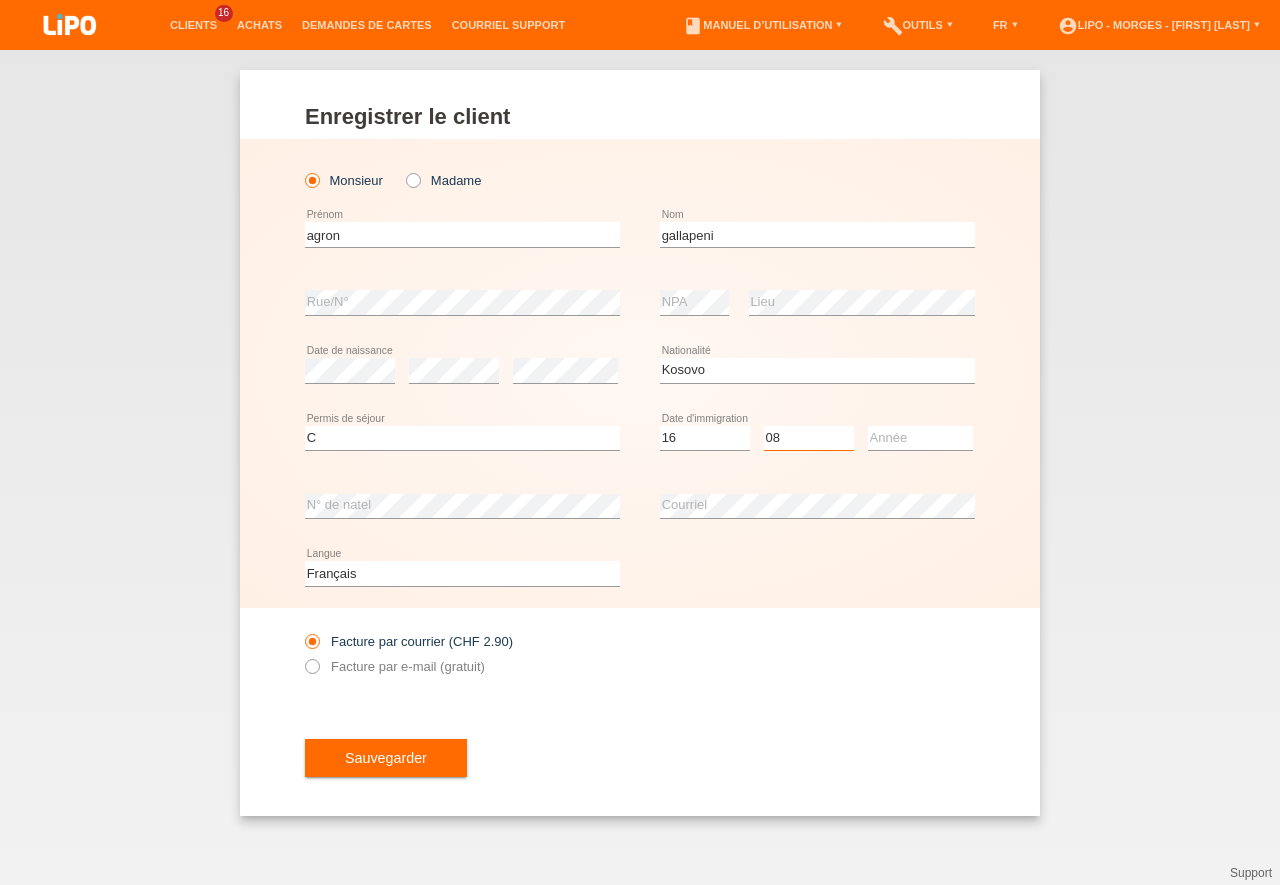 click on "08" at bounding box center (0, 0) 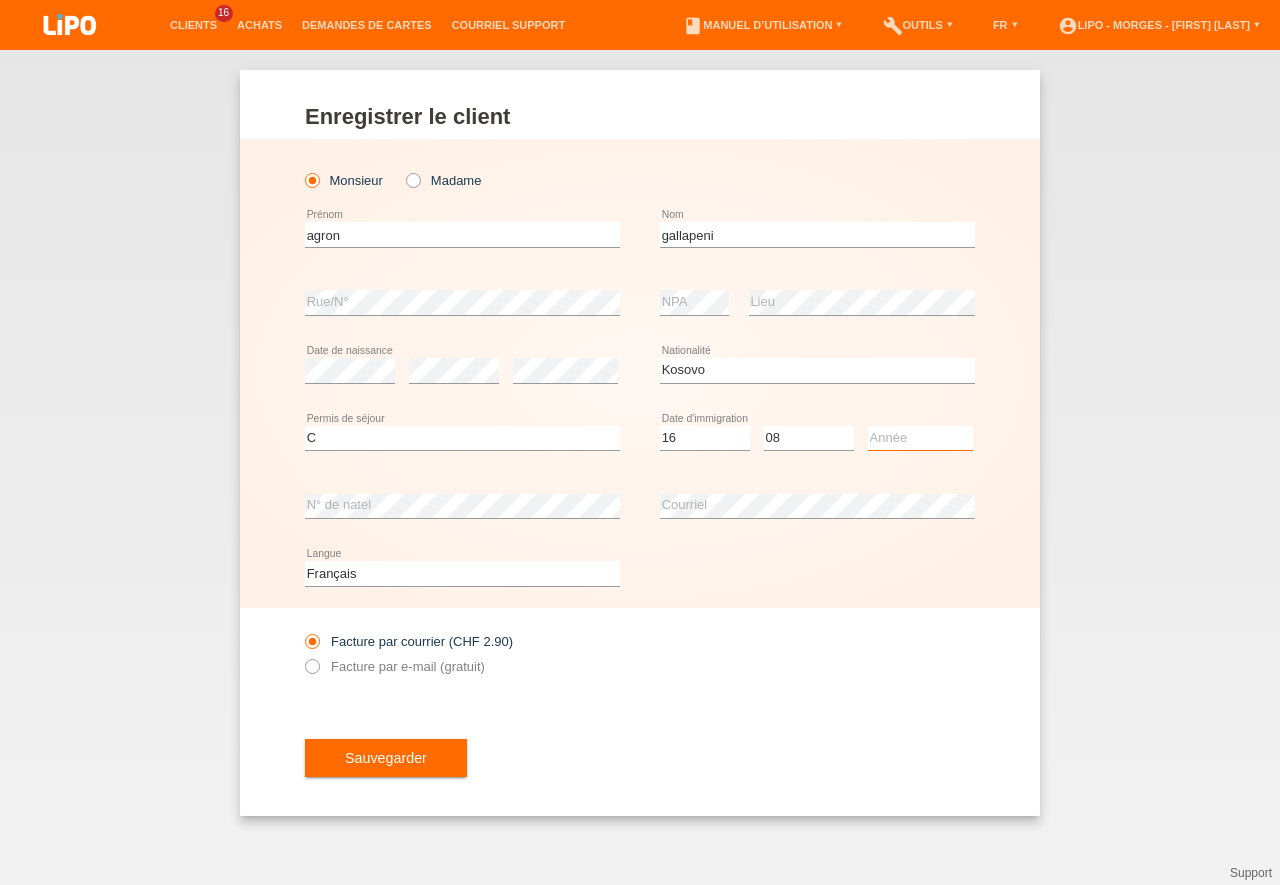 click on "Année
2025
2024
2023
2022
2021
2020
2019
2018
2017 2016 2015 2014 2013 2012 2011 2010 2009 2008 2007 2006 2005 2004 2003 2002 2001" at bounding box center (920, 438) 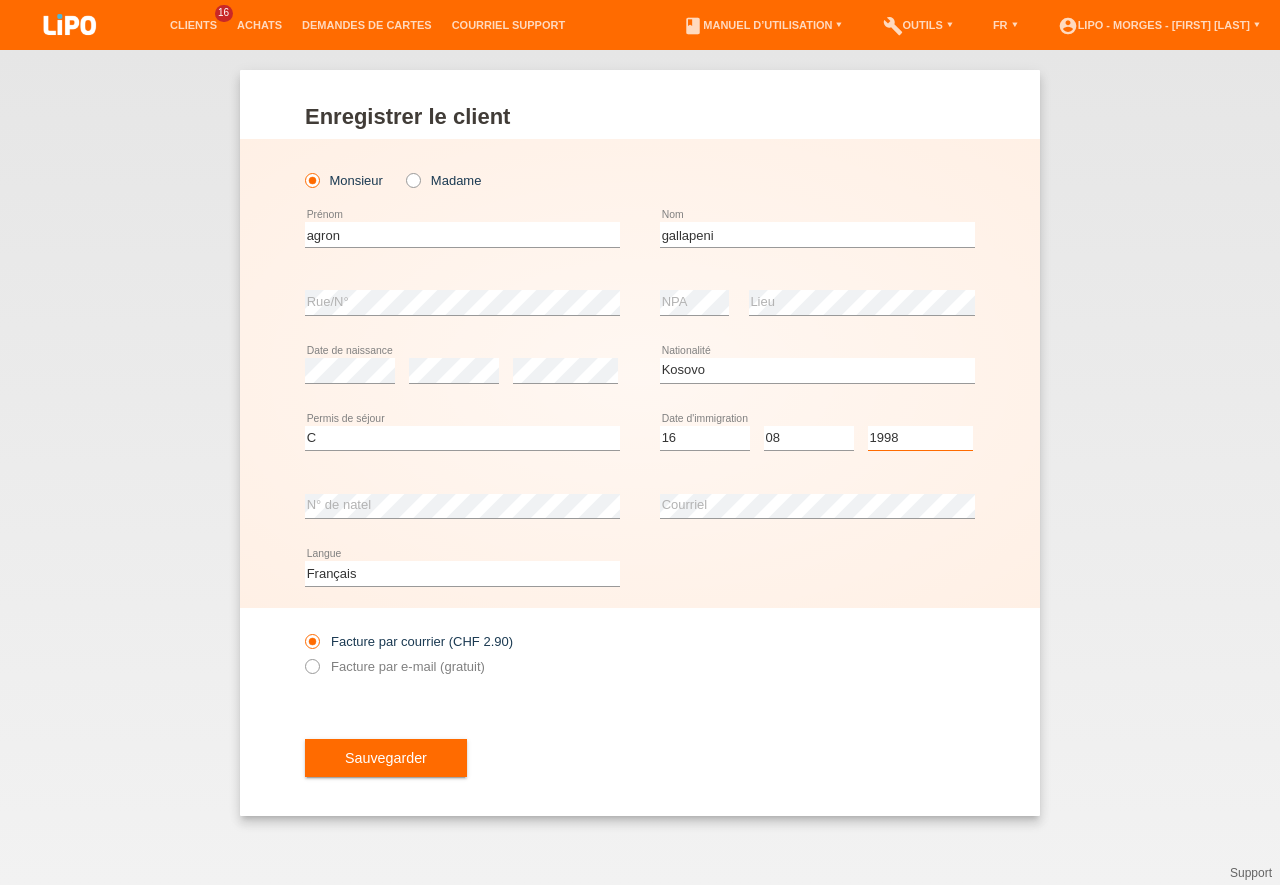 click on "1998" at bounding box center (0, 0) 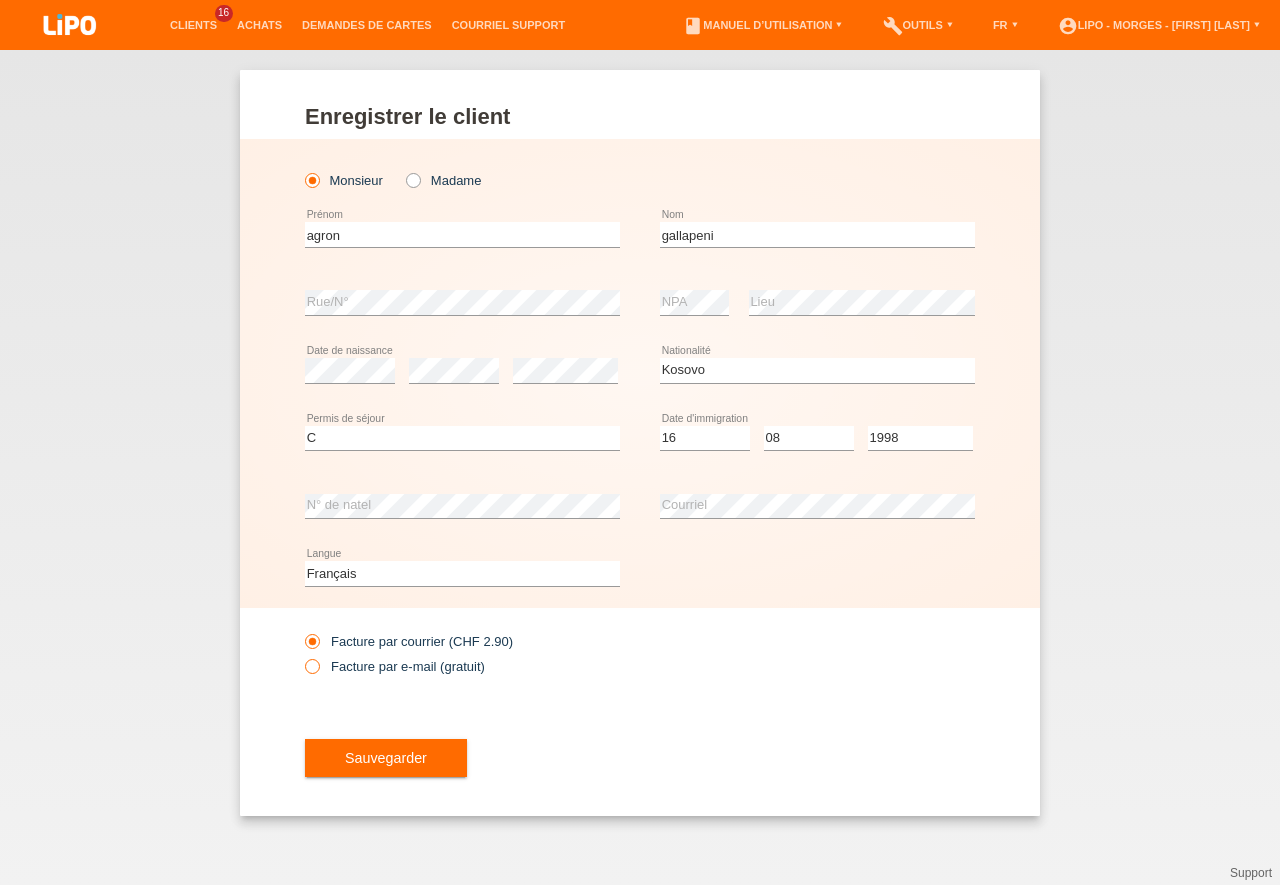 click at bounding box center (302, 656) 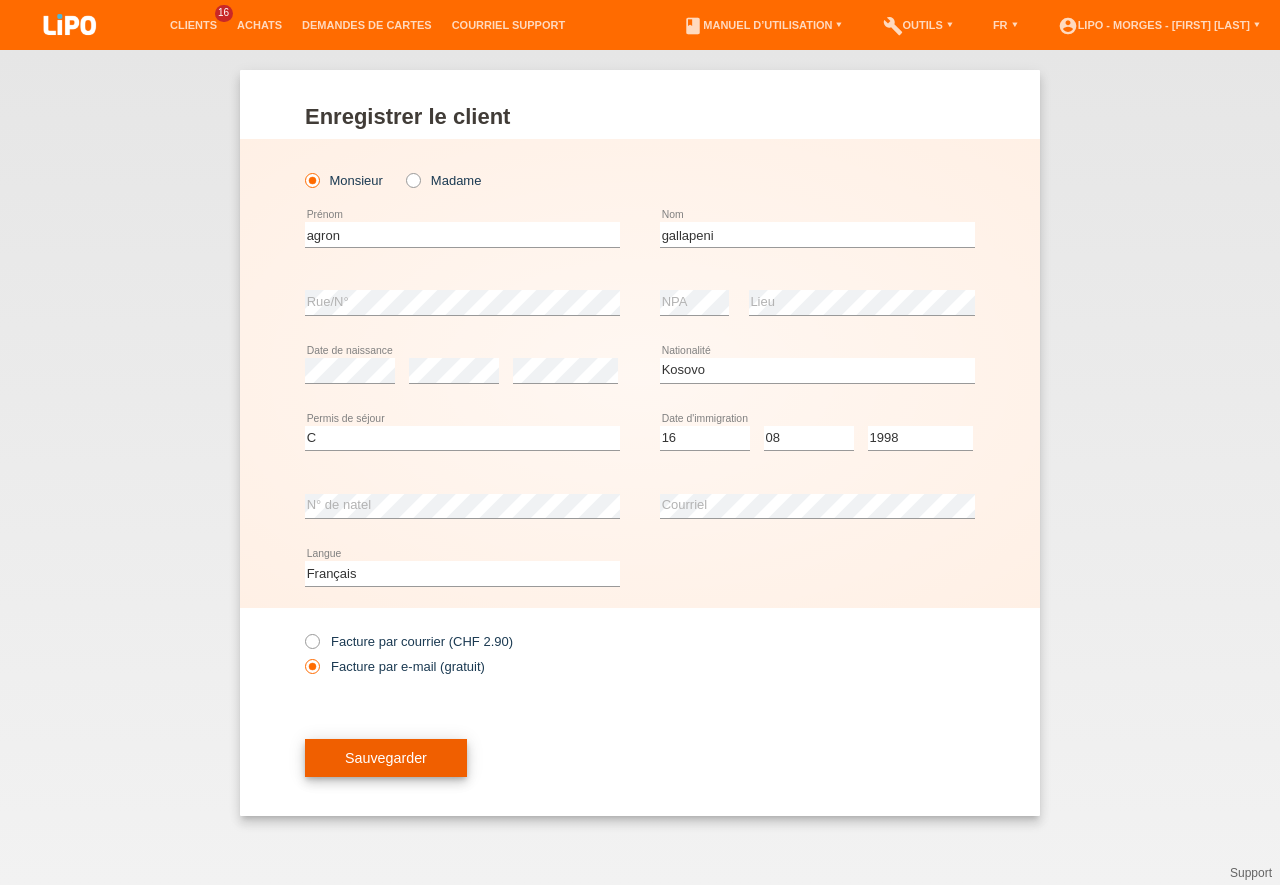 click on "Sauvegarder" at bounding box center (386, 758) 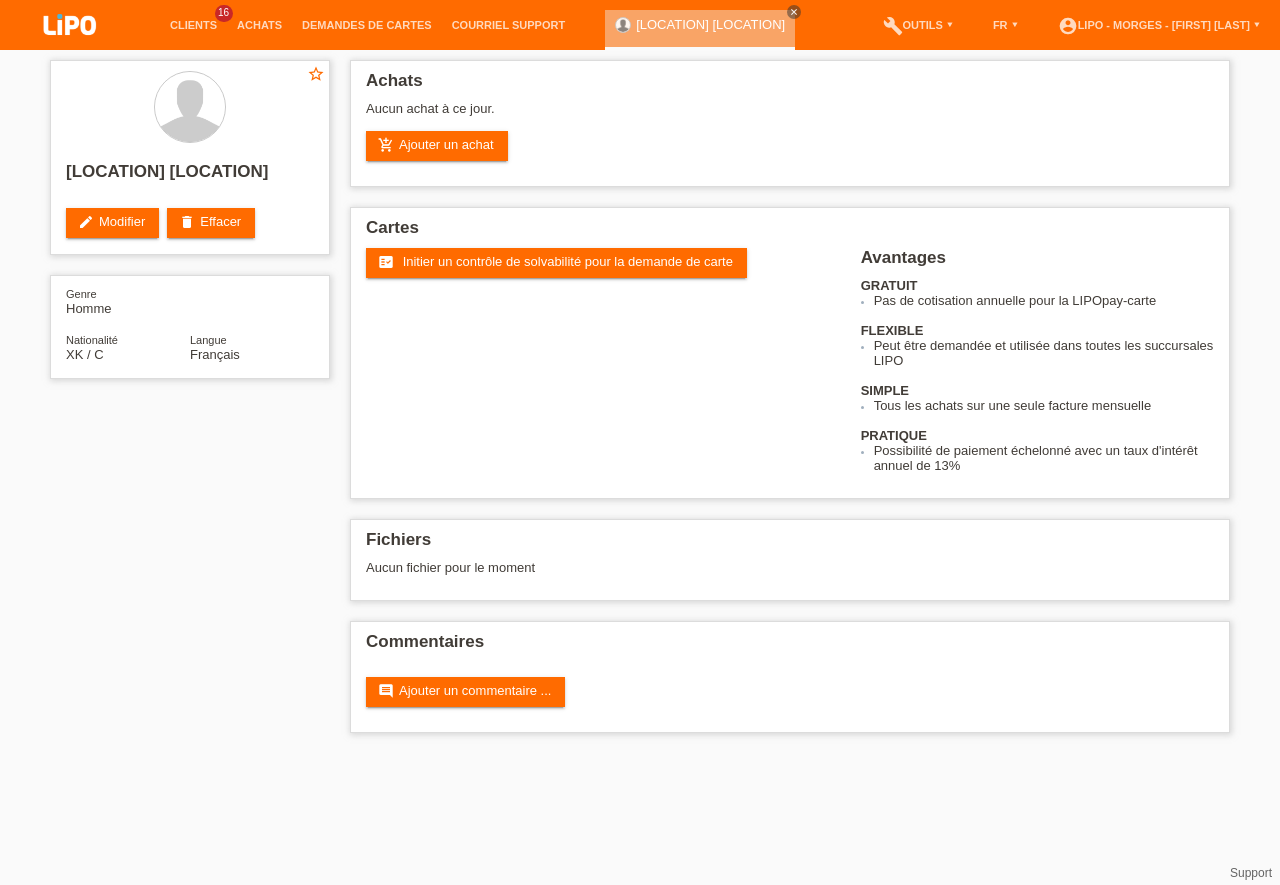 scroll, scrollTop: 0, scrollLeft: 0, axis: both 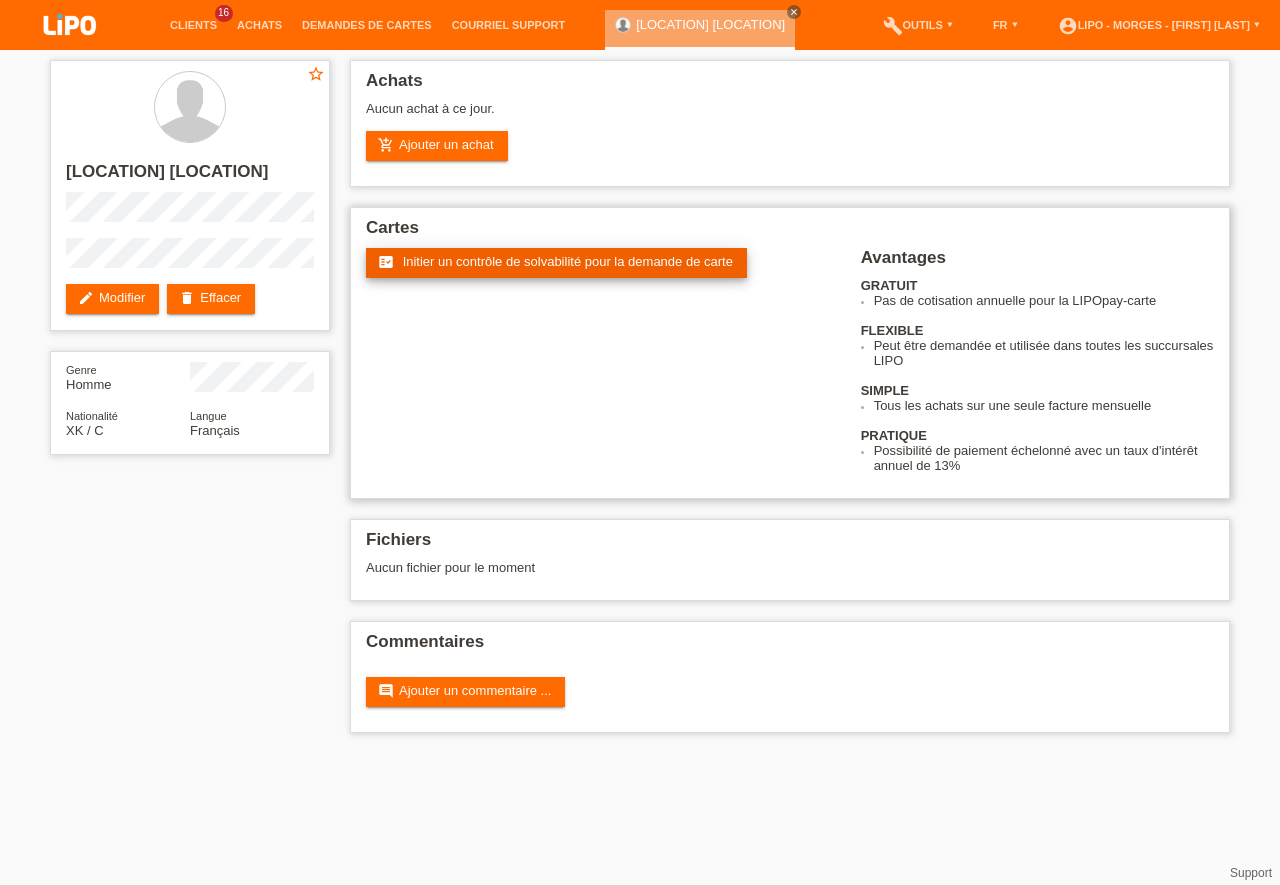 click on "Initier un contrôle de solvabilité pour la demande de carte" at bounding box center (568, 261) 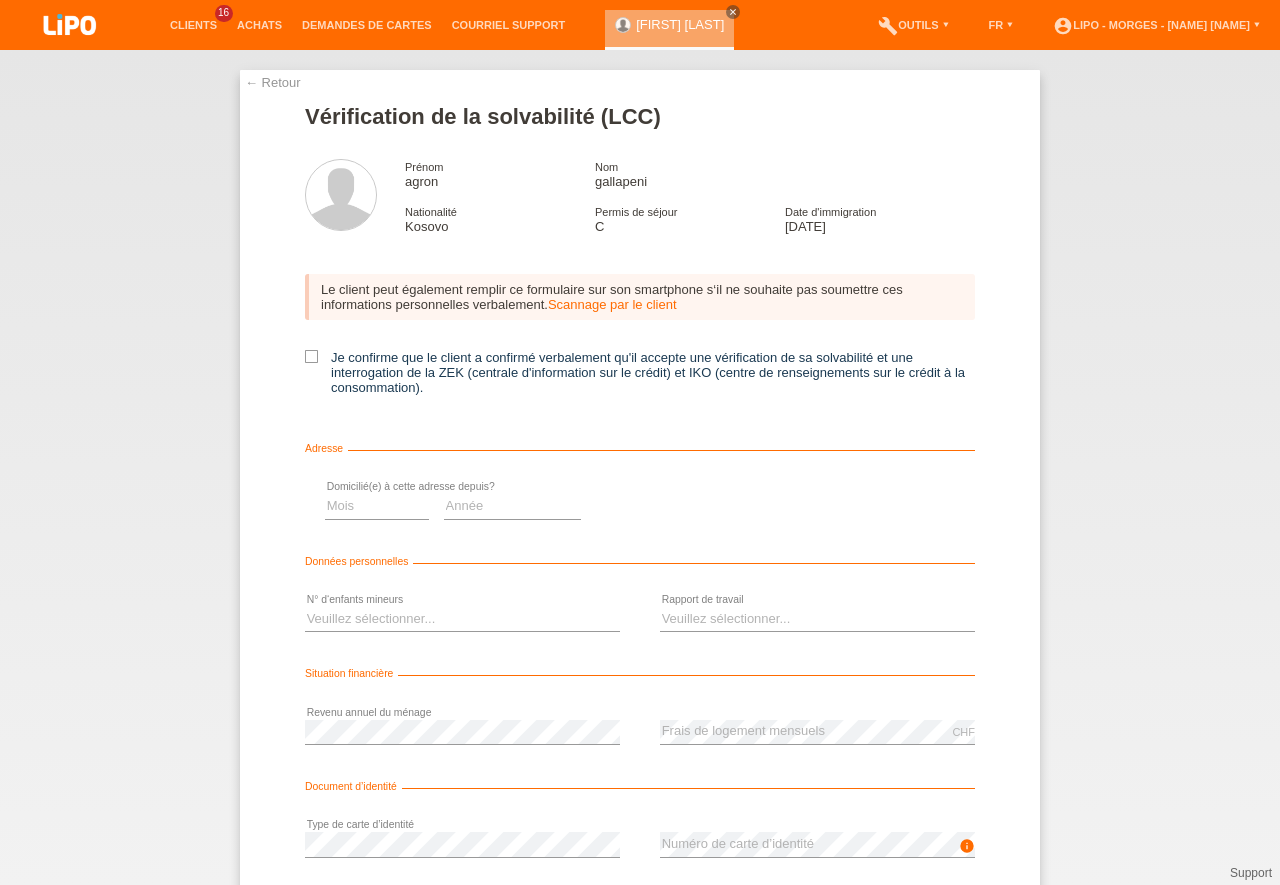 scroll, scrollTop: 0, scrollLeft: 0, axis: both 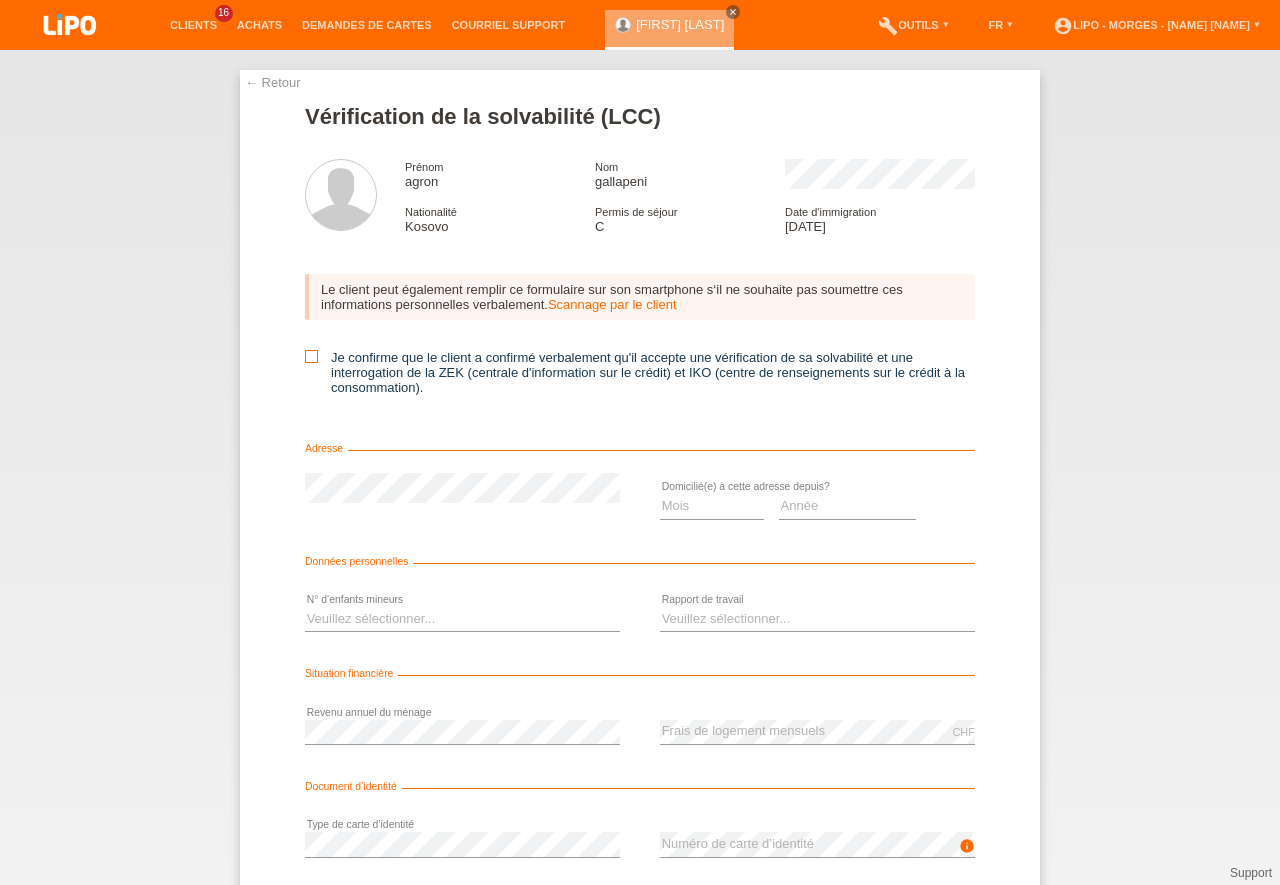 click at bounding box center (311, 356) 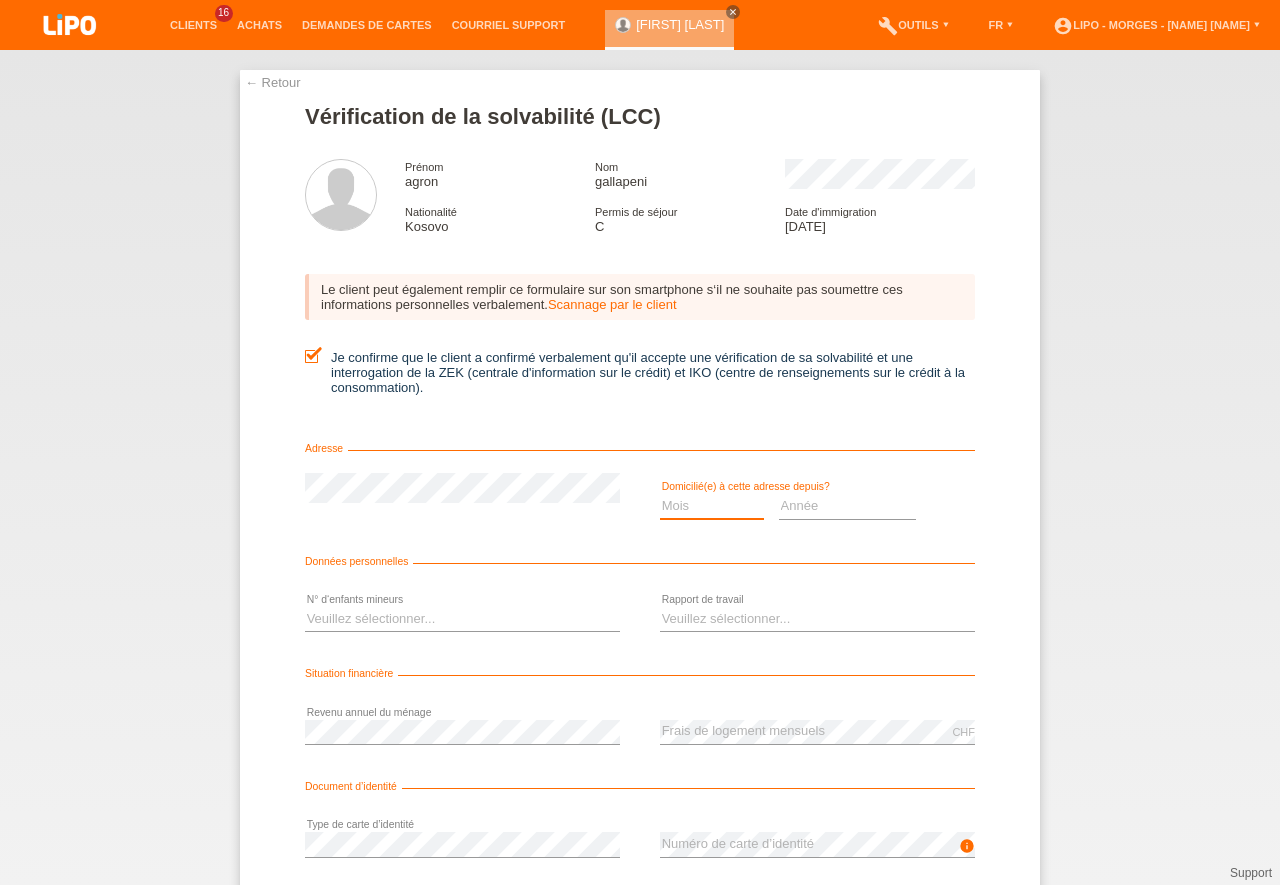 click on "Mois
01
02
03
04
05
06
07
08
09
10" at bounding box center (712, 506) 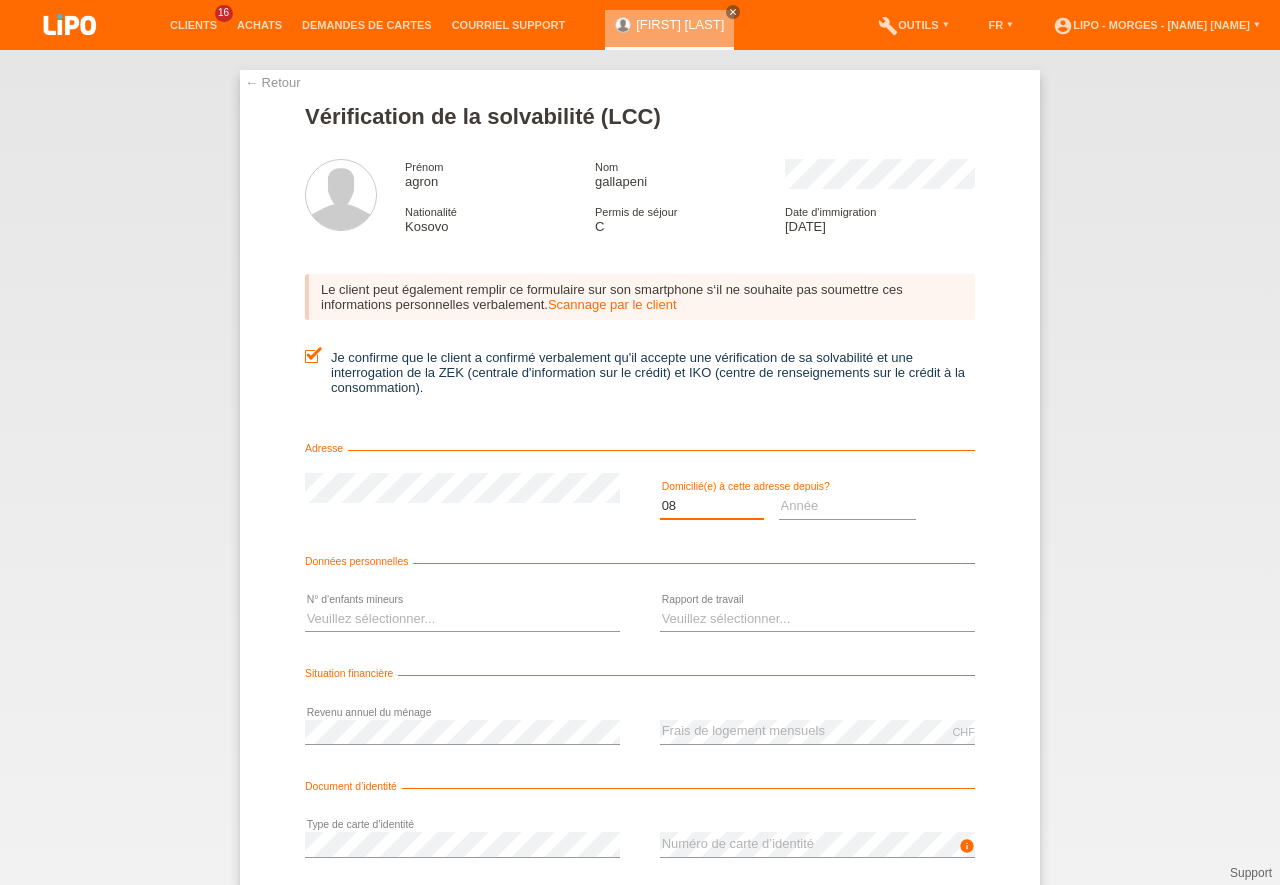 click on "08" at bounding box center (0, 0) 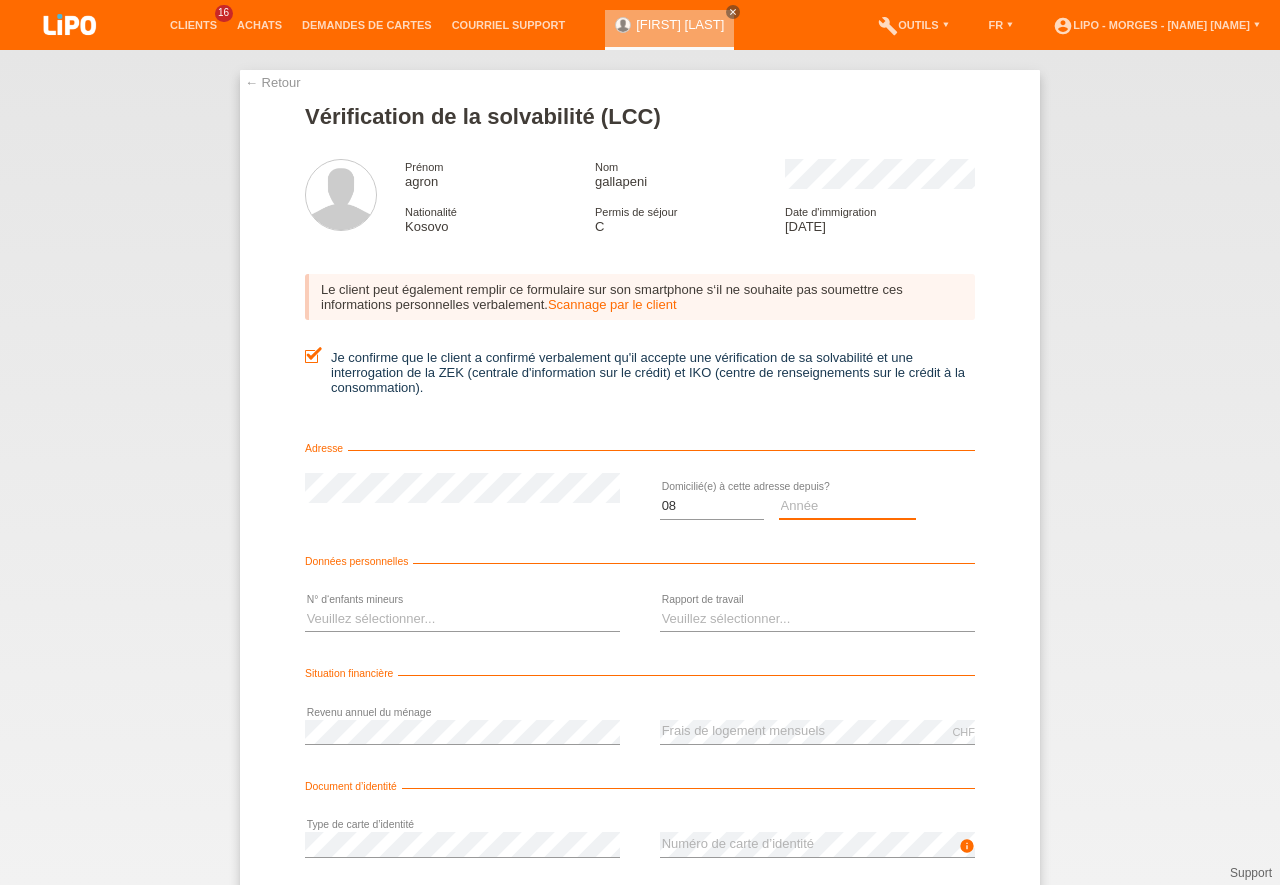 click on "Année
2025
2024
2023
2022
2021
2020
2019
2018
2017
2016 2015 2014 2013 2012 2011 2010 2009 2008 2007 2006 2005 2004 2003" at bounding box center (848, 506) 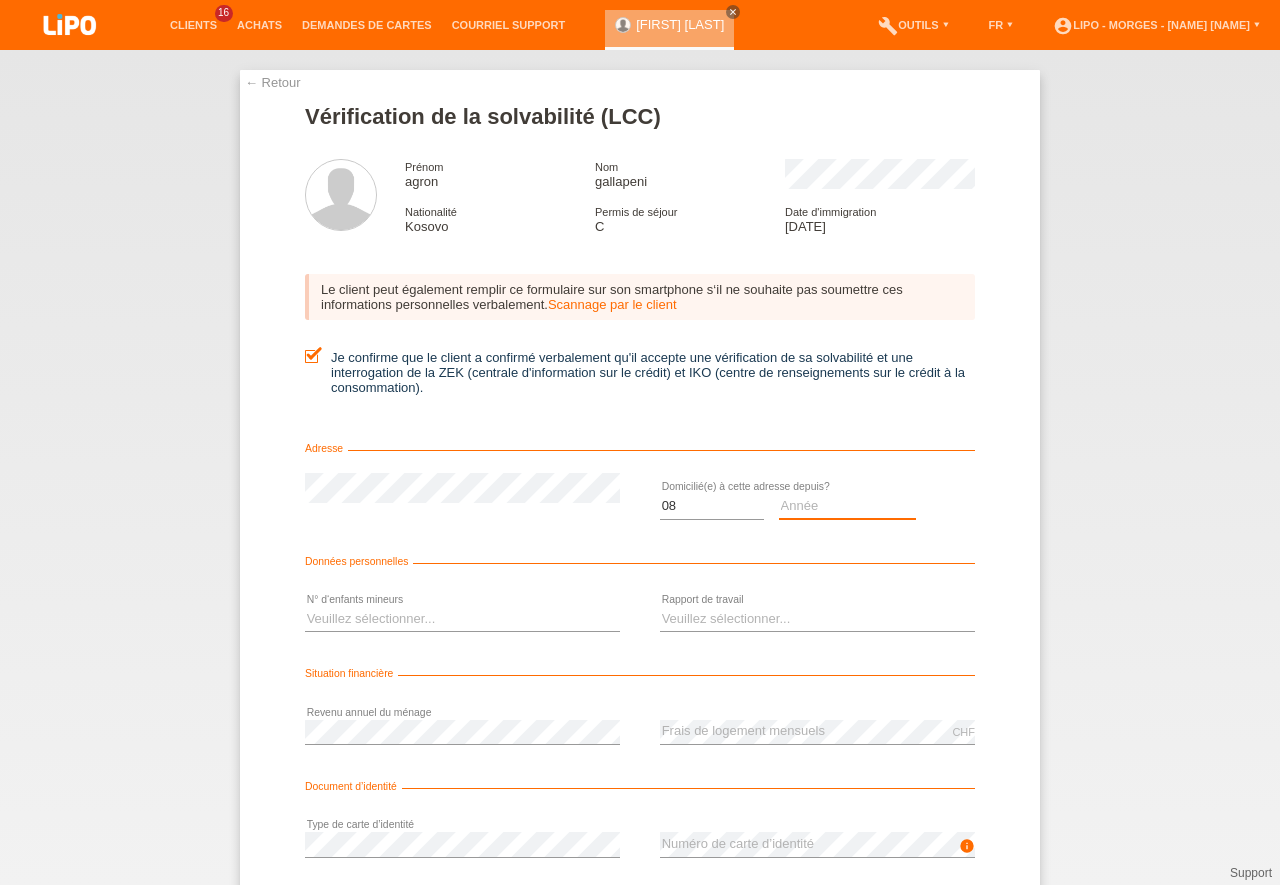 select on "2020" 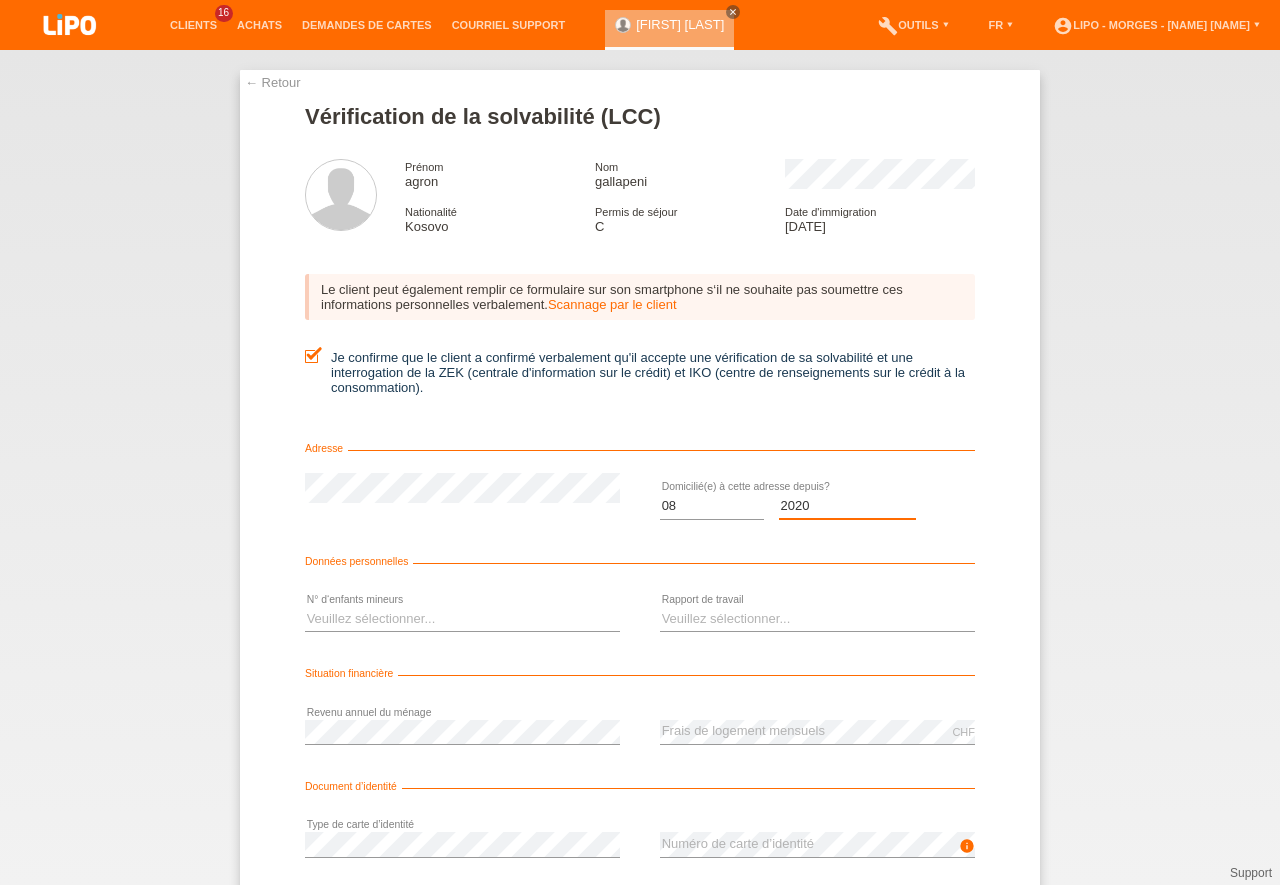 click on "2020" at bounding box center [0, 0] 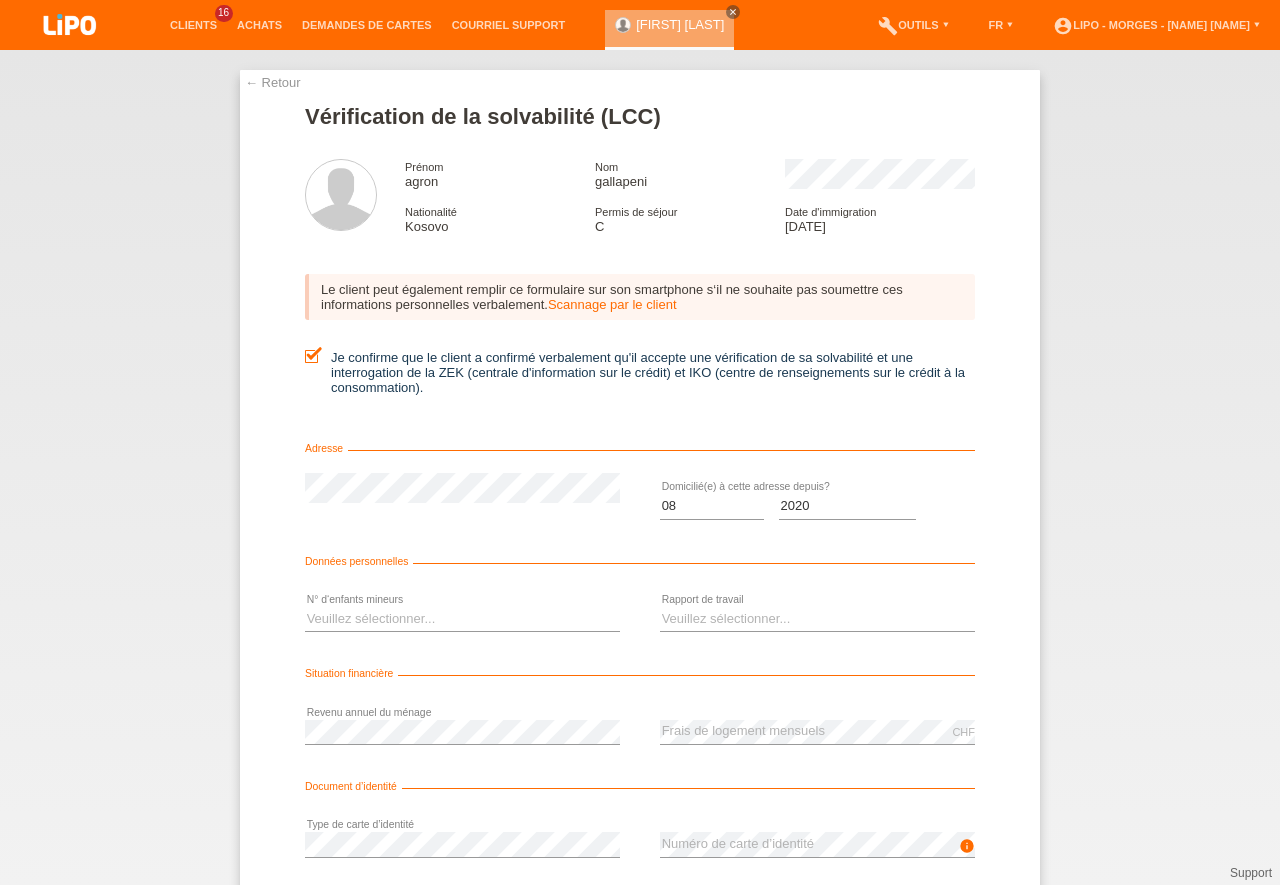 click on "Veuillez sélectionner...
0
1
2
3
4
5
6
7
8
9
error
N° d‘enfants mineurs" at bounding box center [462, 620] 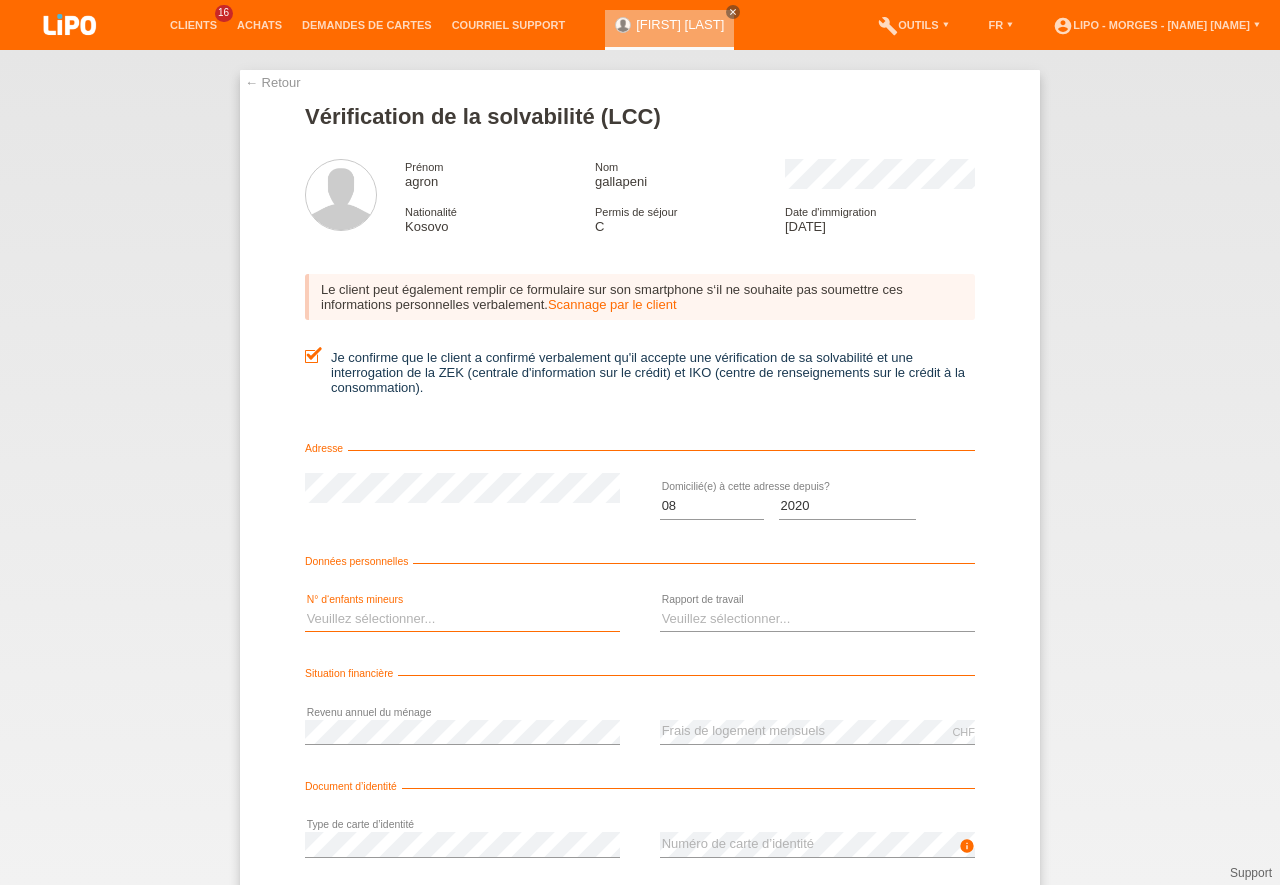 click on "Veuillez sélectionner...
0
1
2
3
4
5
6
7
8
9" at bounding box center [462, 619] 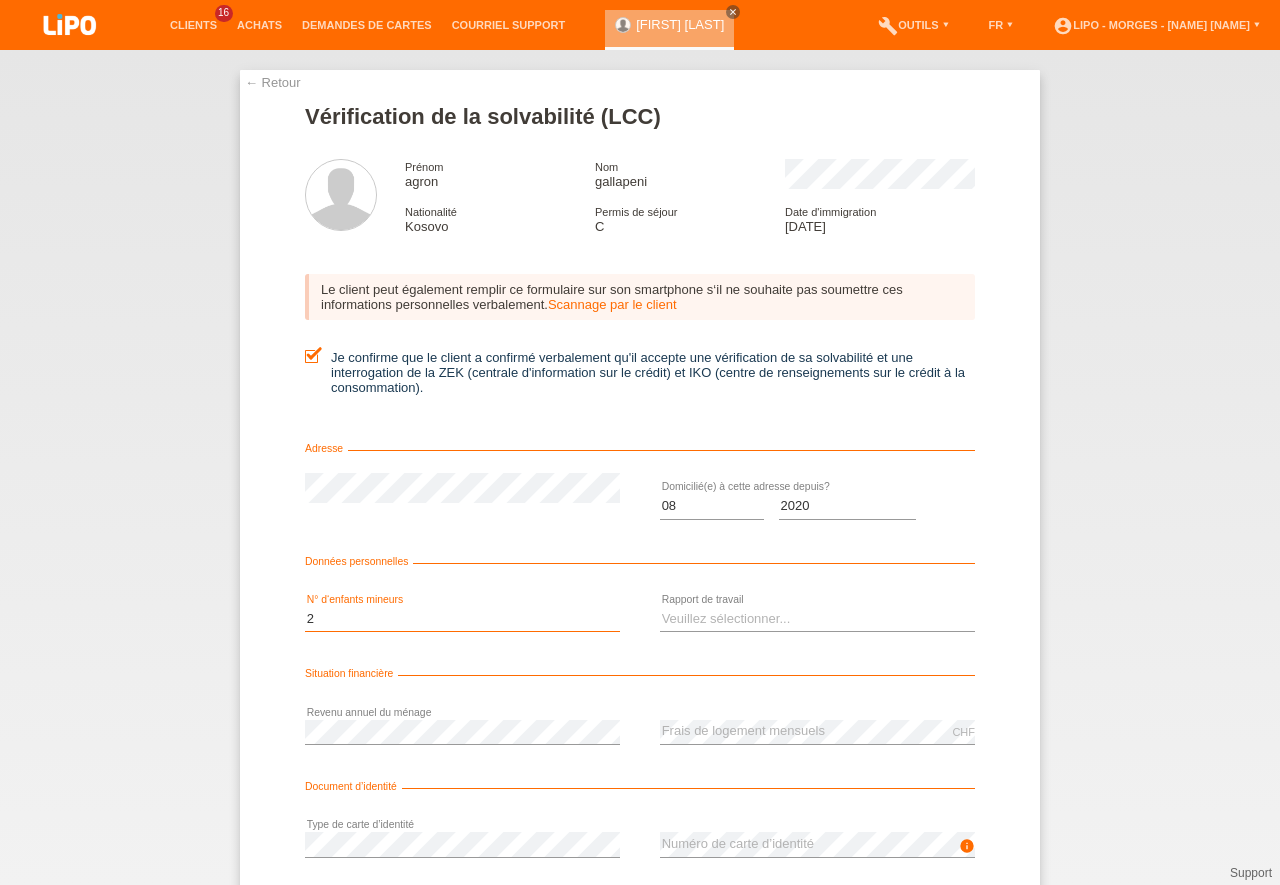 click on "2" at bounding box center (0, 0) 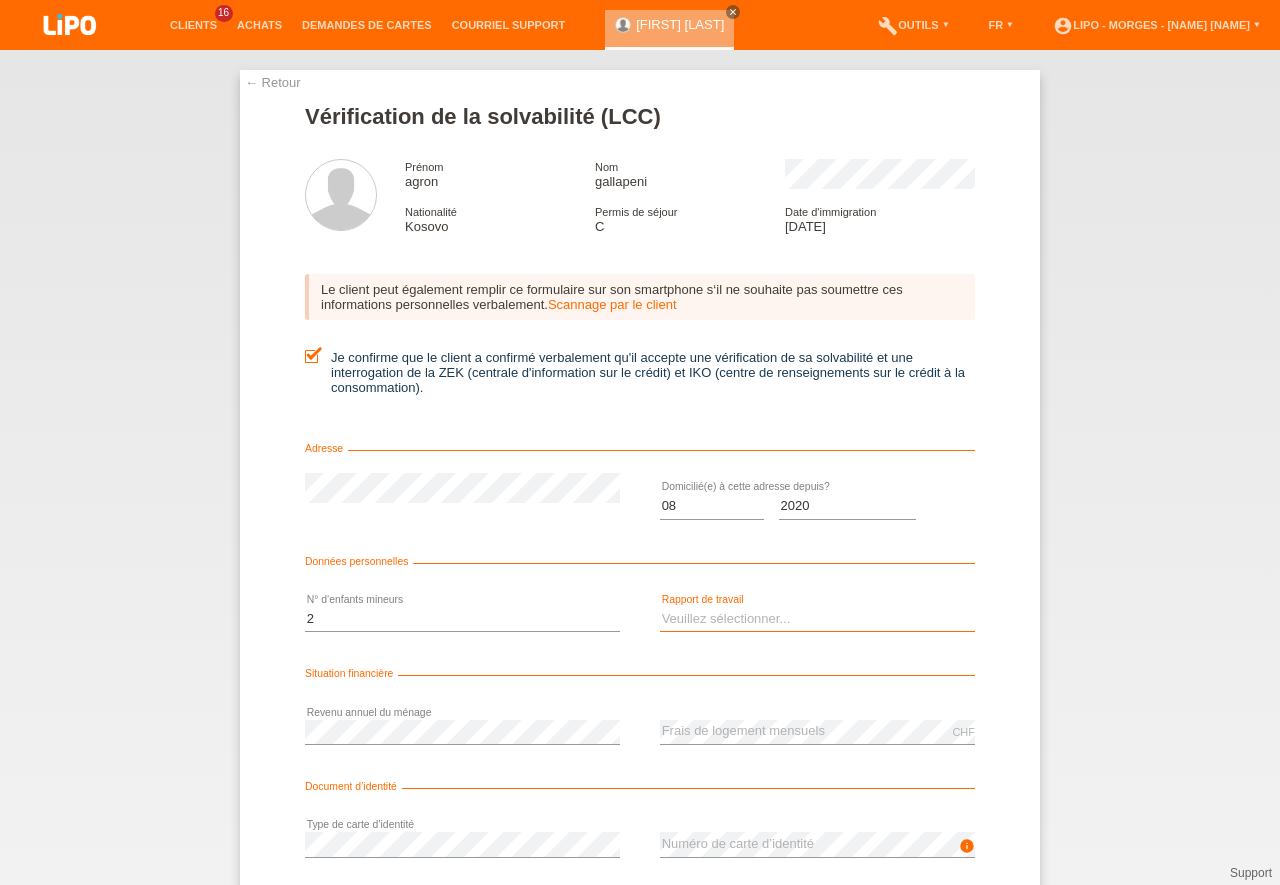 click on "Veuillez sélectionner...
A durée indéterminée
A durée déterminée
Apprenti/étudiant
Retraité(e)
Sans activité lucrative
Femme/homme au foyer
Indépendant(e)" at bounding box center [817, 619] 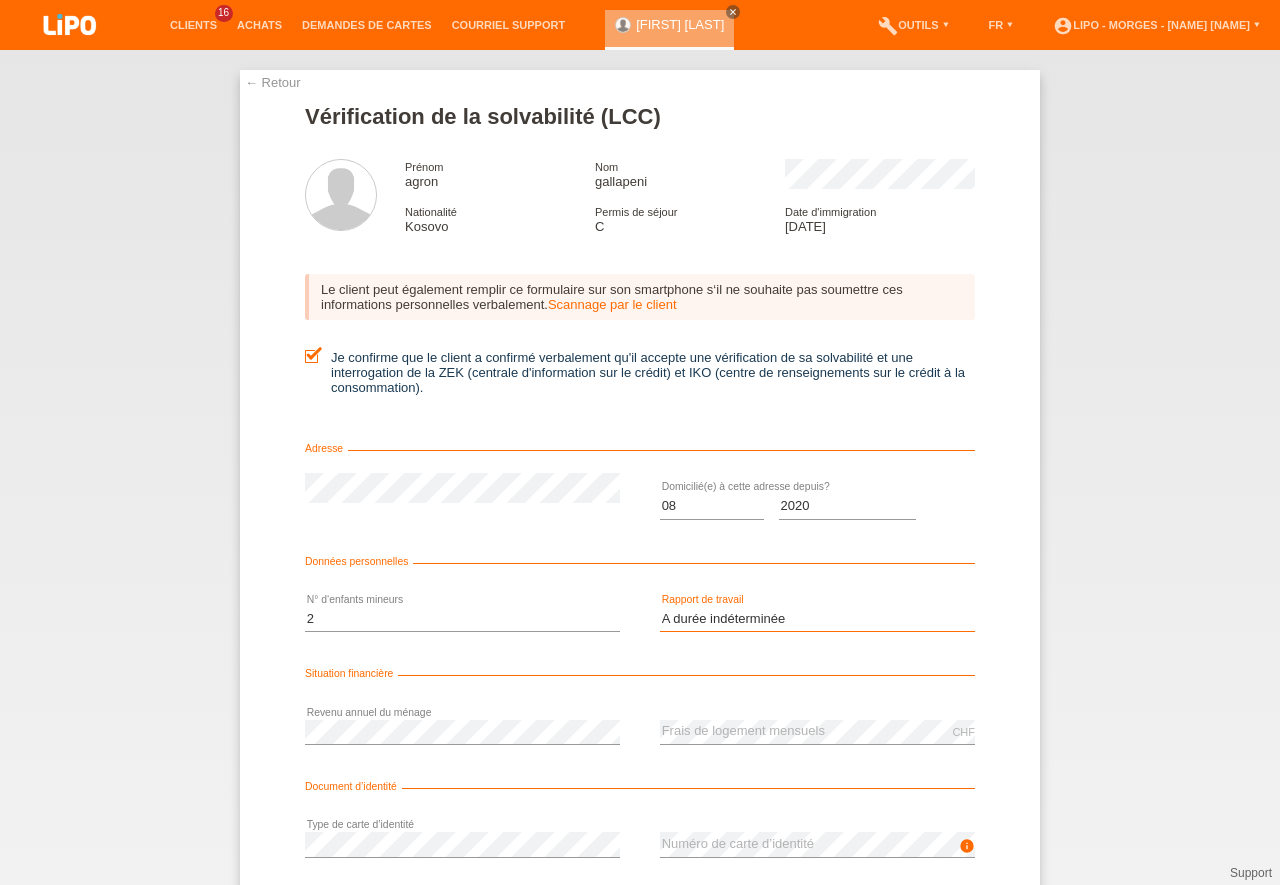click on "A durée indéterminée" at bounding box center [0, 0] 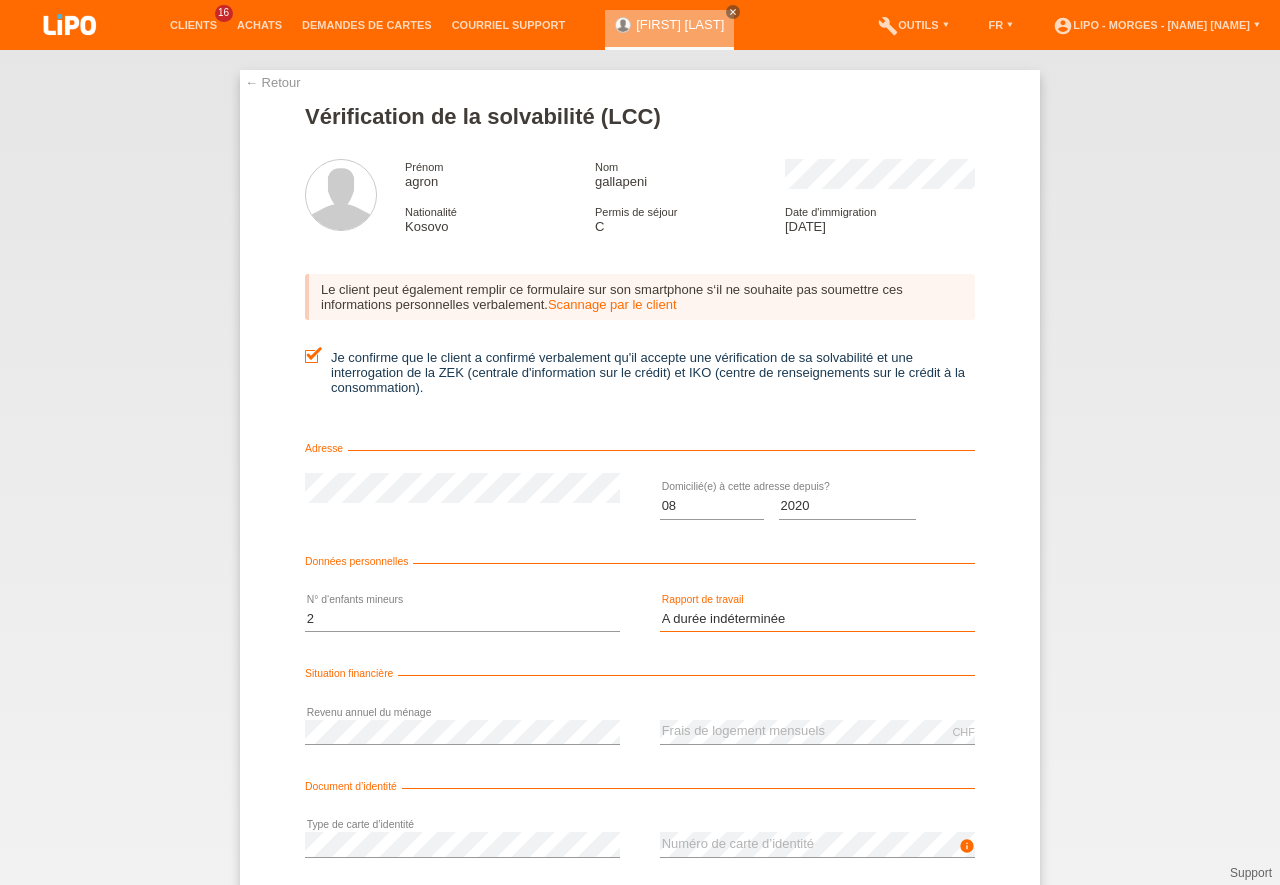 scroll, scrollTop: 0, scrollLeft: 0, axis: both 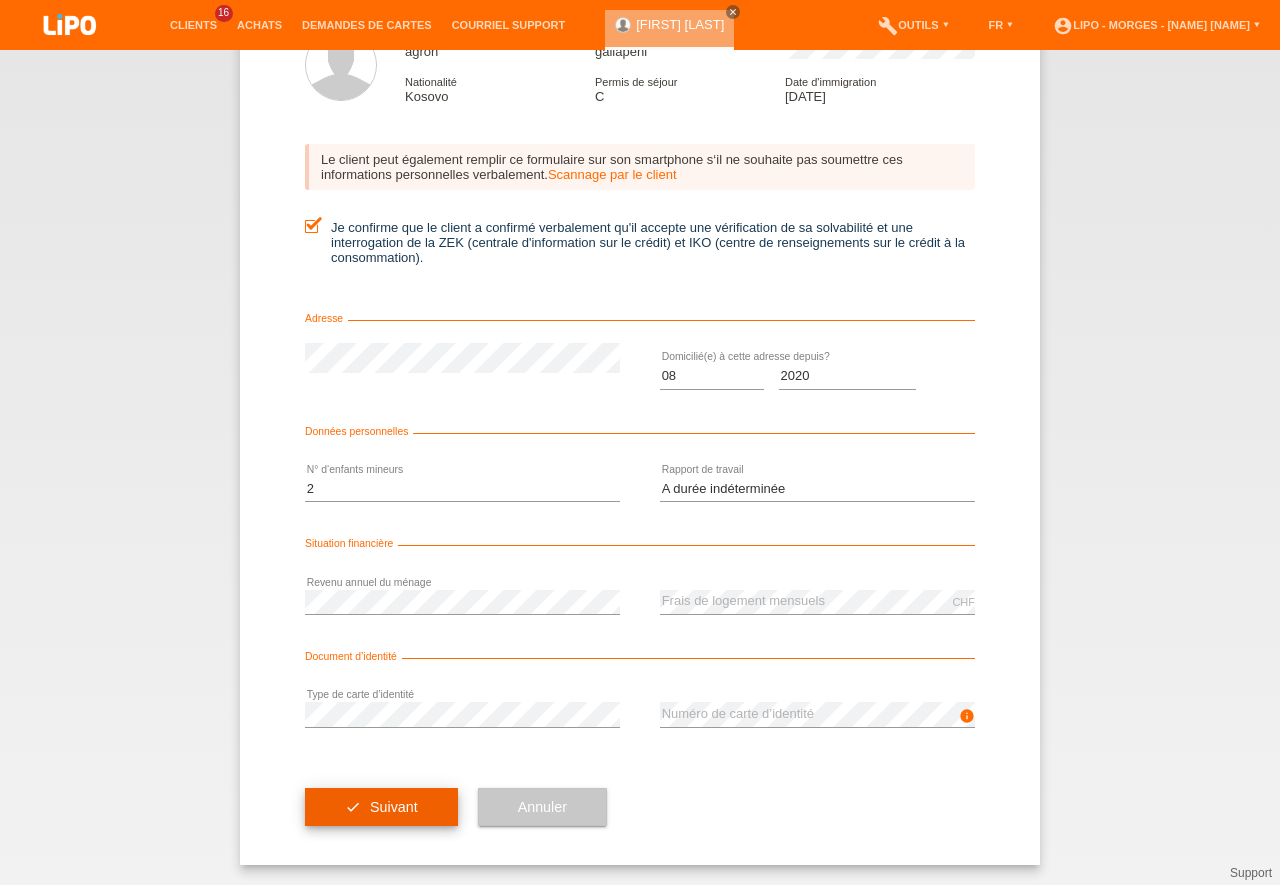 click on "check   Suivant" at bounding box center (381, 807) 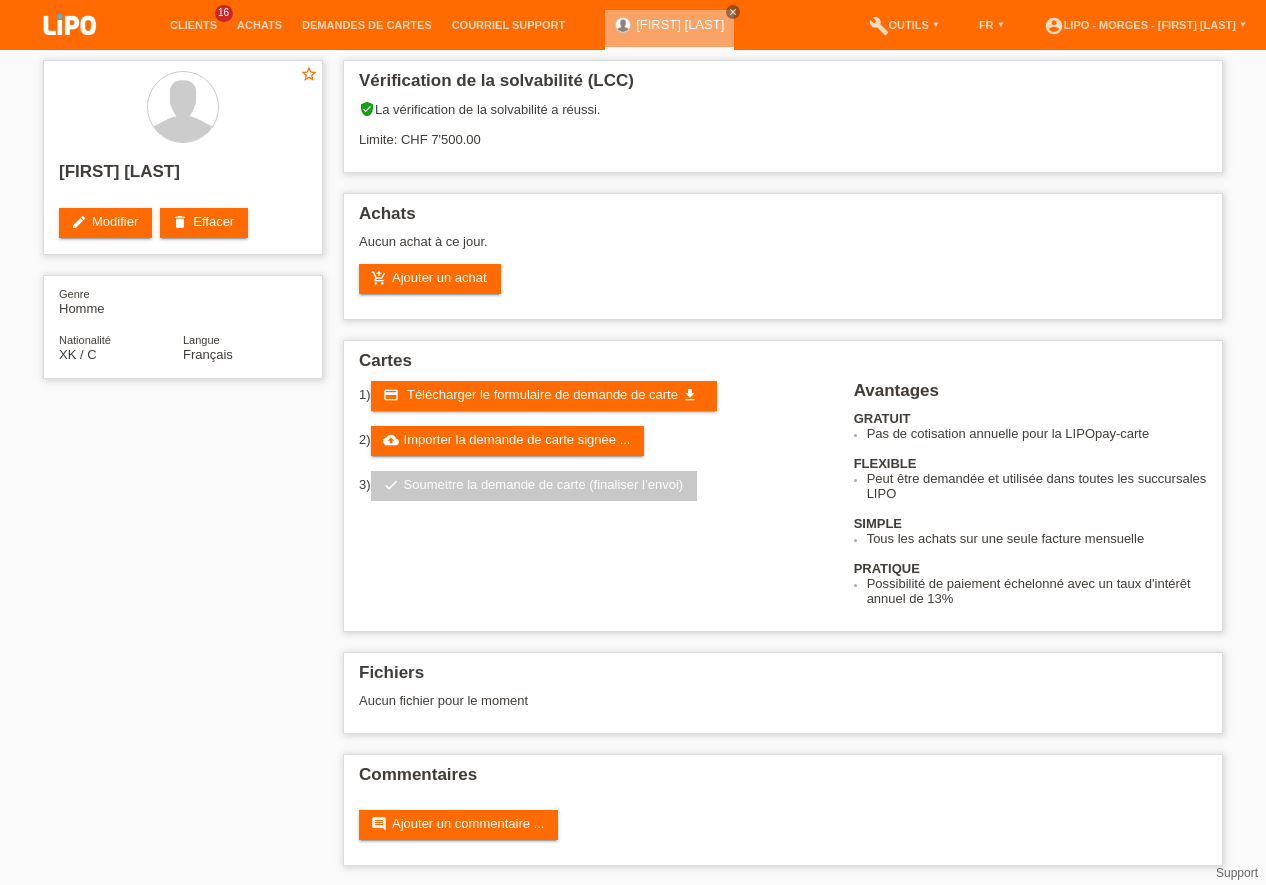 scroll, scrollTop: 0, scrollLeft: 0, axis: both 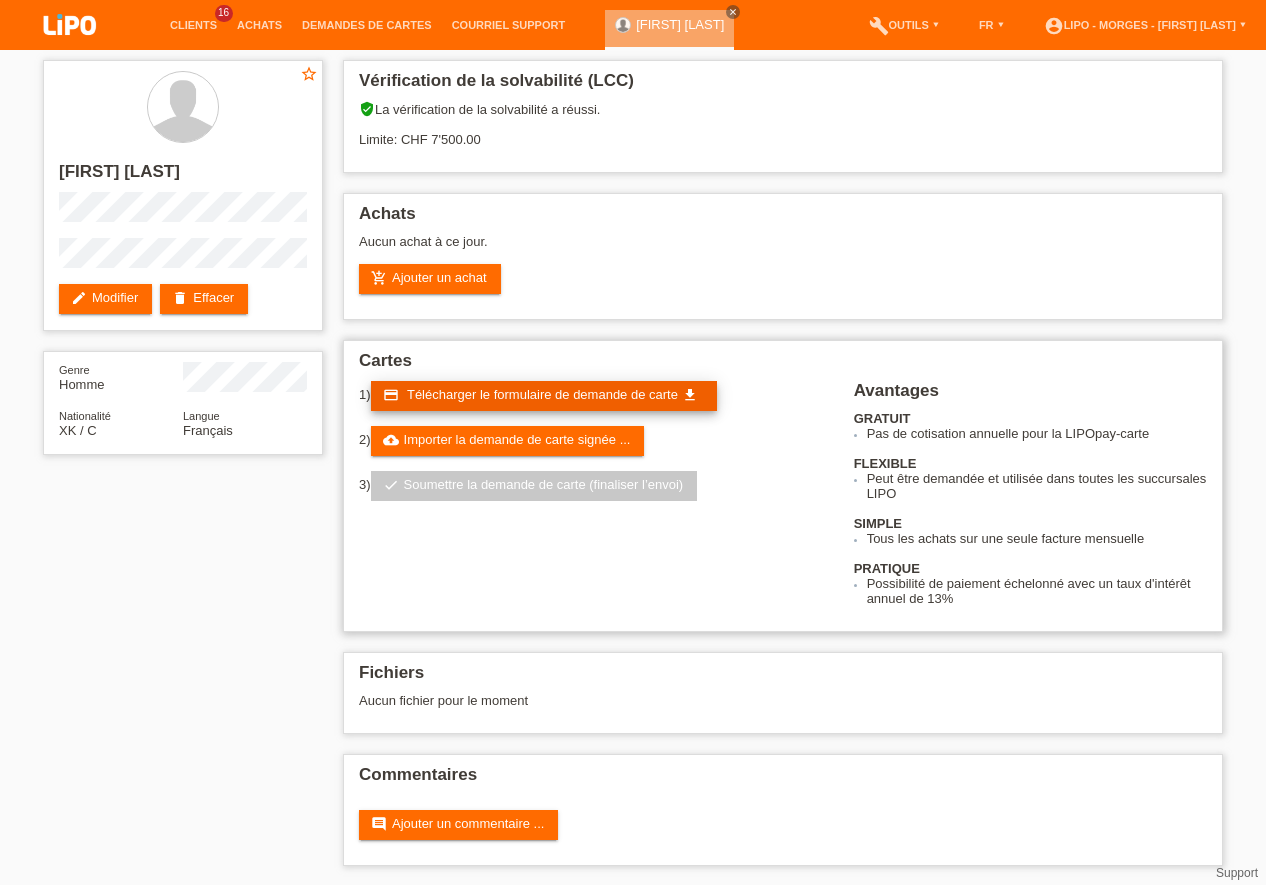 click on "Télécharger le formulaire de demande de carte" at bounding box center (542, 394) 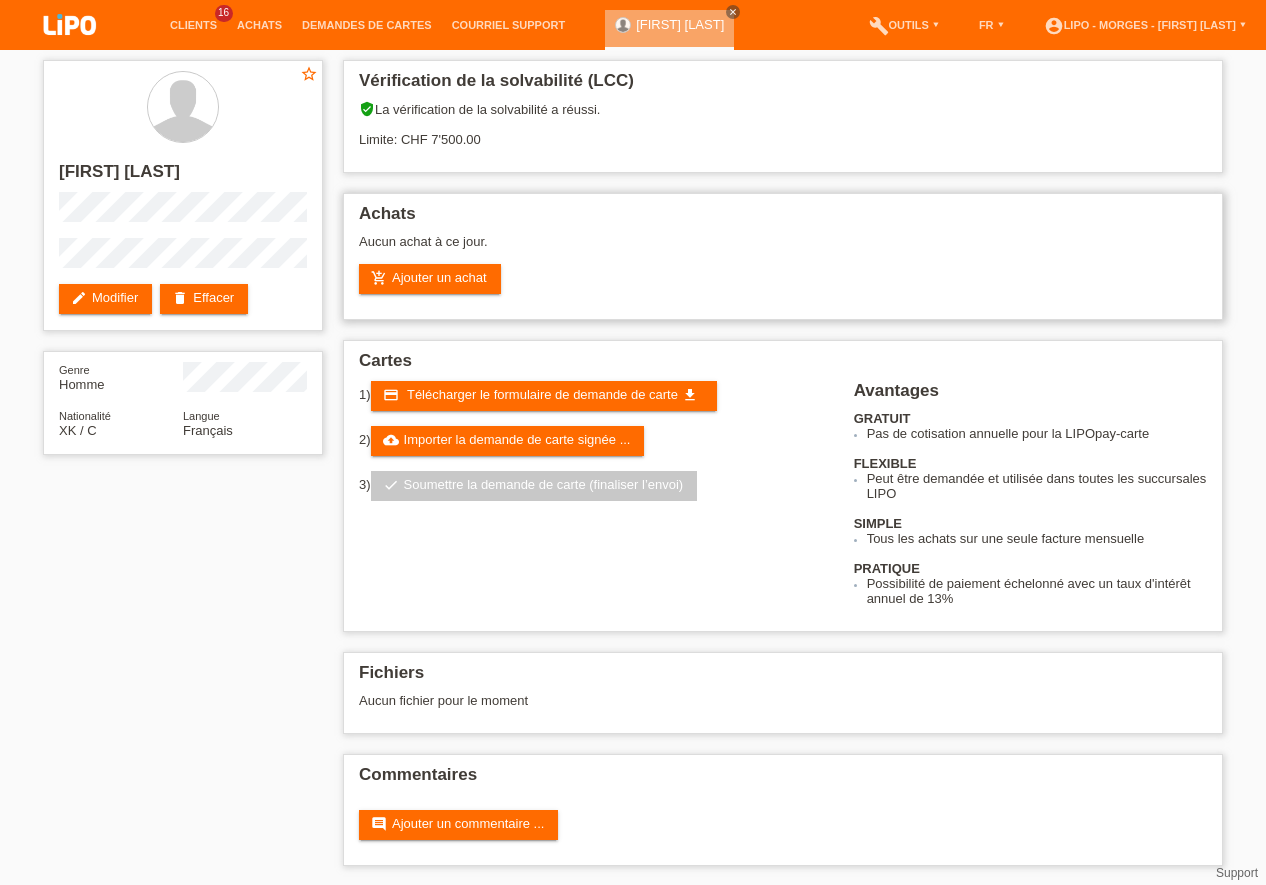 click on "Achats" at bounding box center (783, 219) 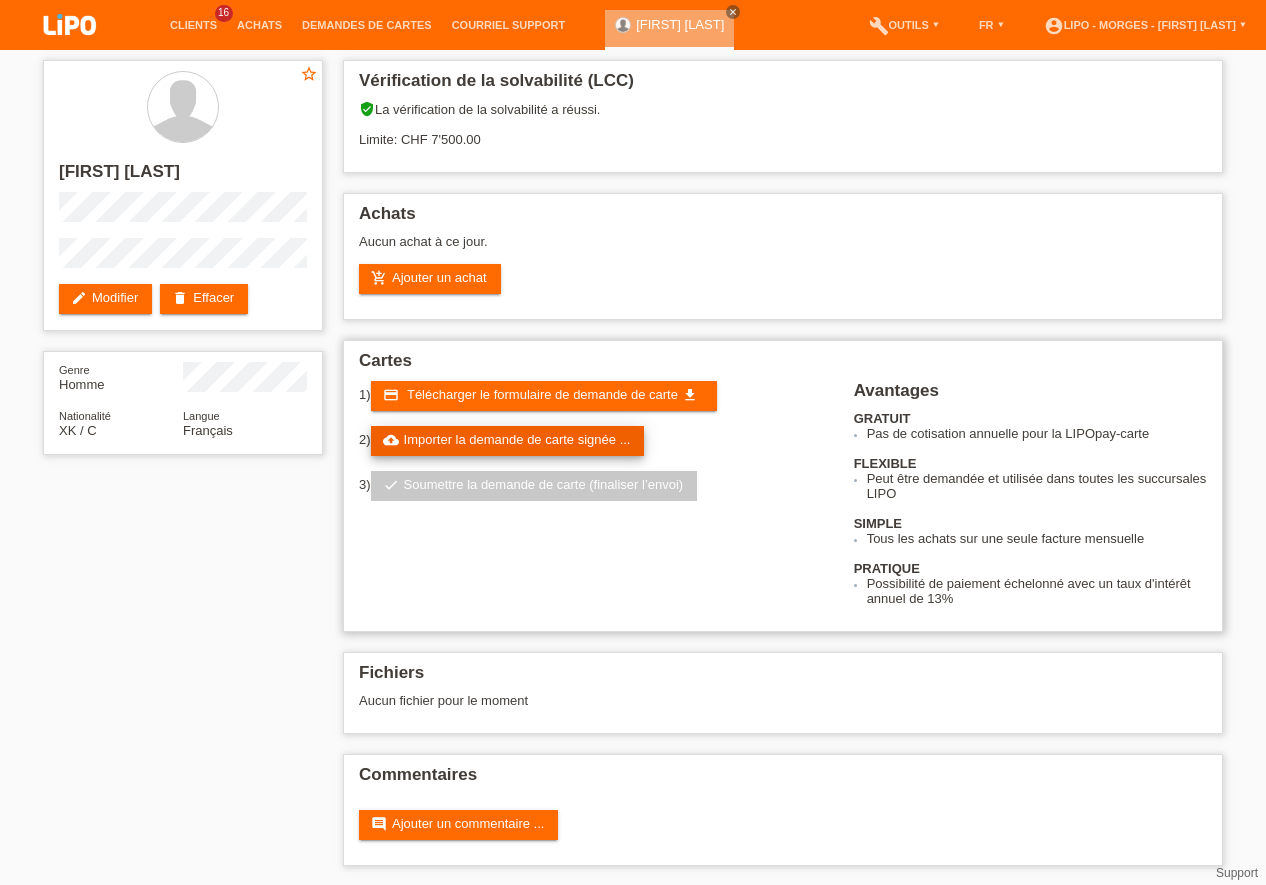 click on "cloud_upload  Importer la demande de carte signée ..." at bounding box center [508, 441] 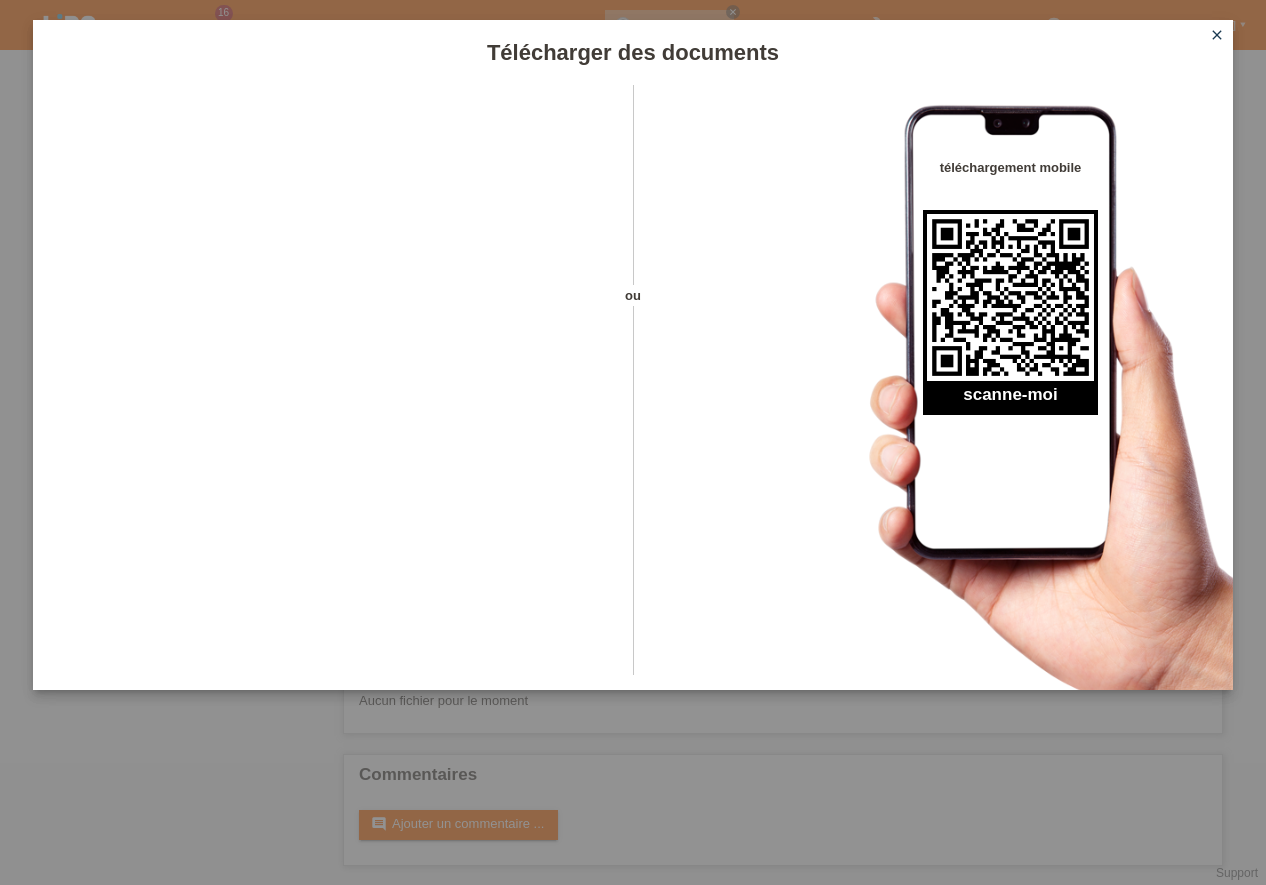 click on "close" at bounding box center (1217, 35) 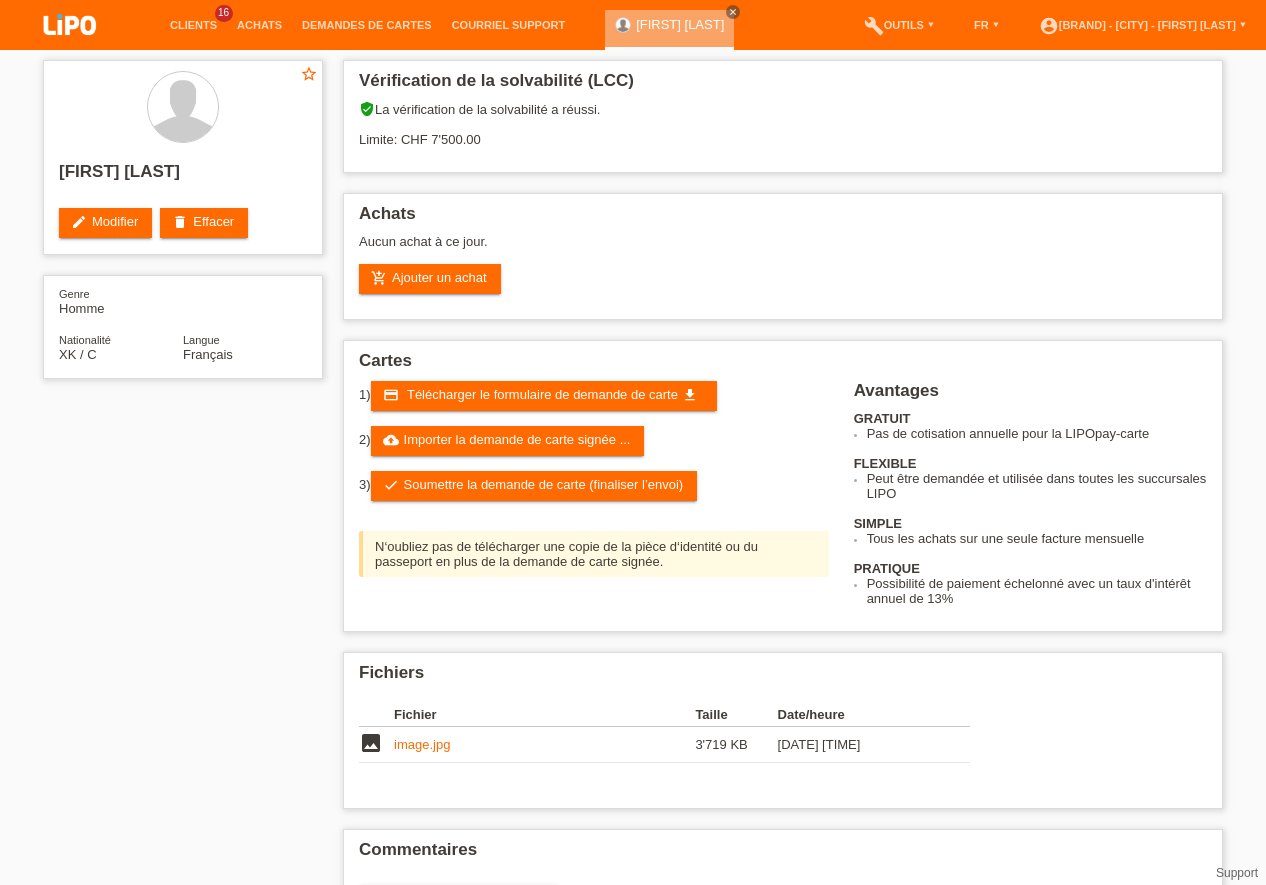 scroll, scrollTop: 0, scrollLeft: 0, axis: both 